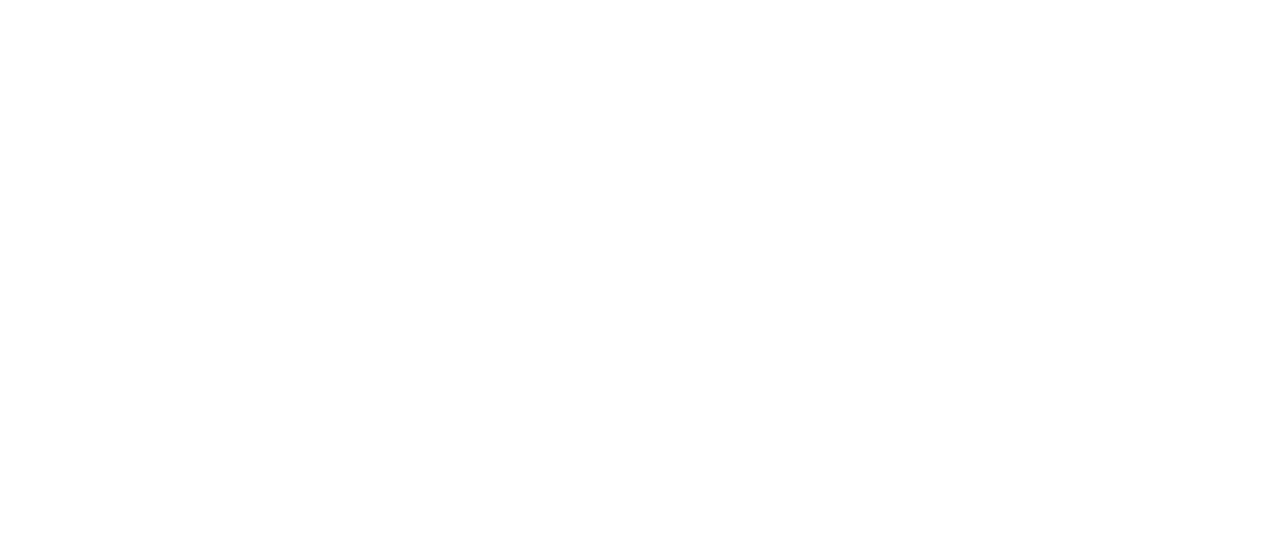 scroll, scrollTop: 0, scrollLeft: 0, axis: both 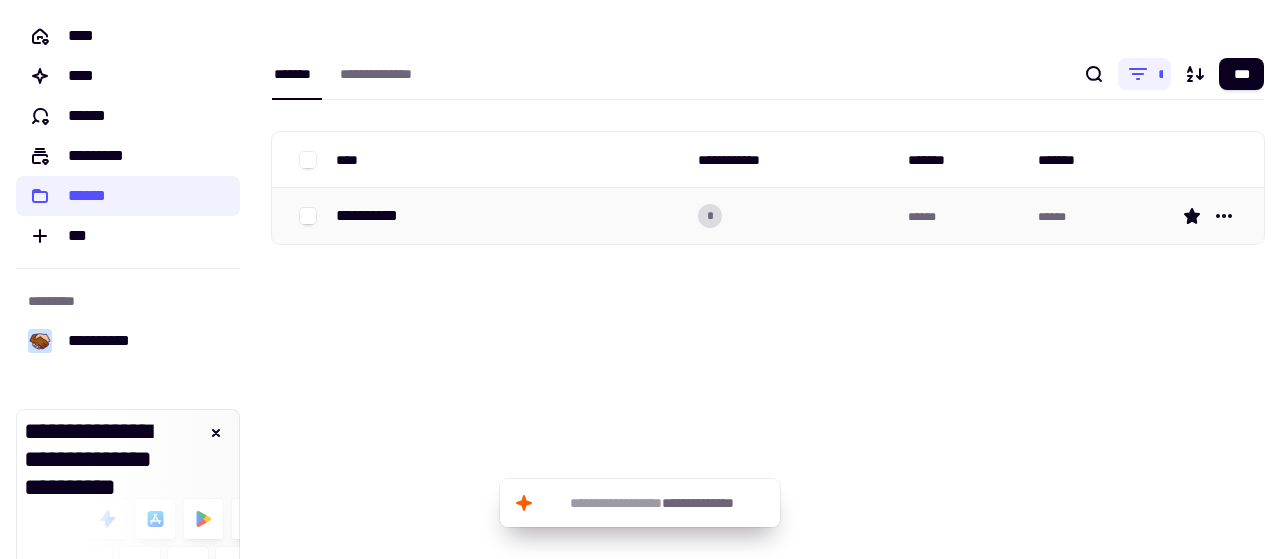click on "*" at bounding box center (795, 216) 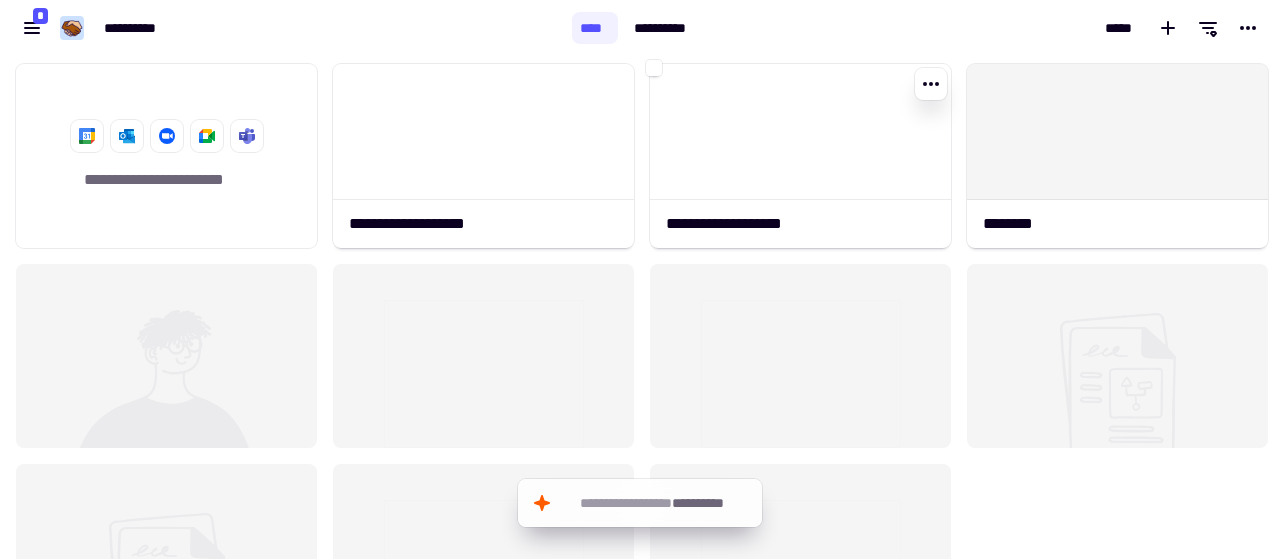 scroll, scrollTop: 16, scrollLeft: 16, axis: both 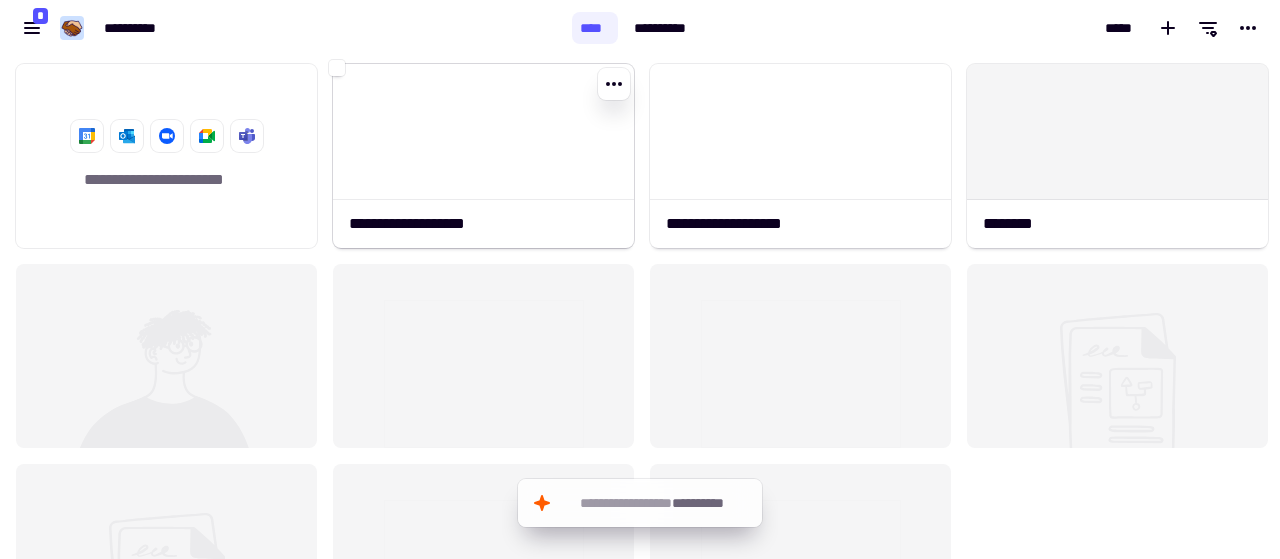 click 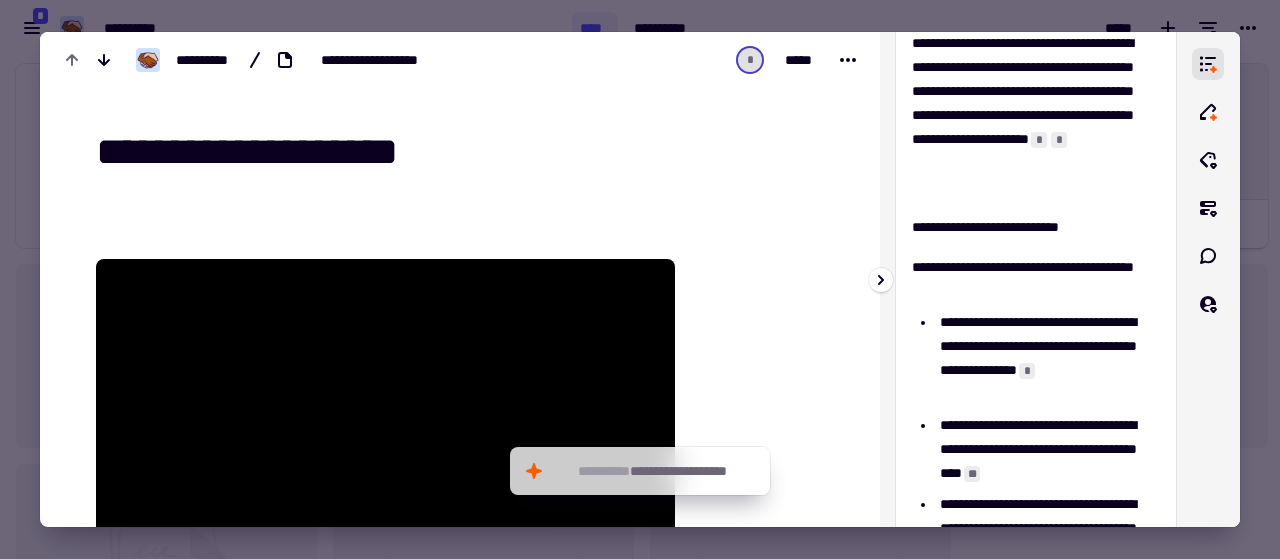 scroll, scrollTop: 798, scrollLeft: 0, axis: vertical 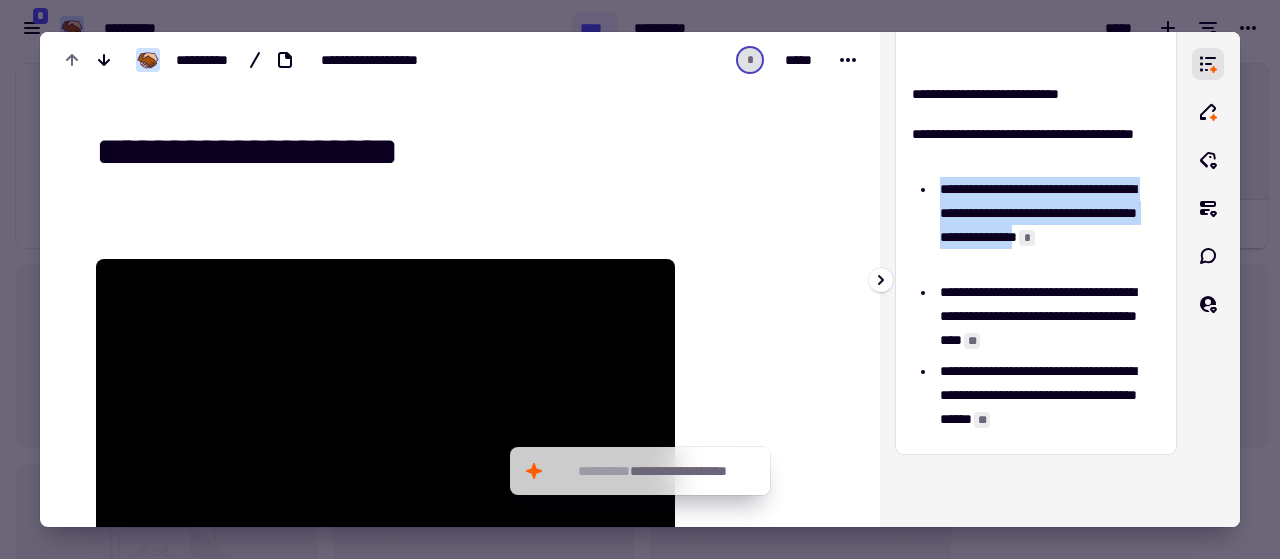 drag, startPoint x: 940, startPoint y: 191, endPoint x: 994, endPoint y: 269, distance: 94.86833 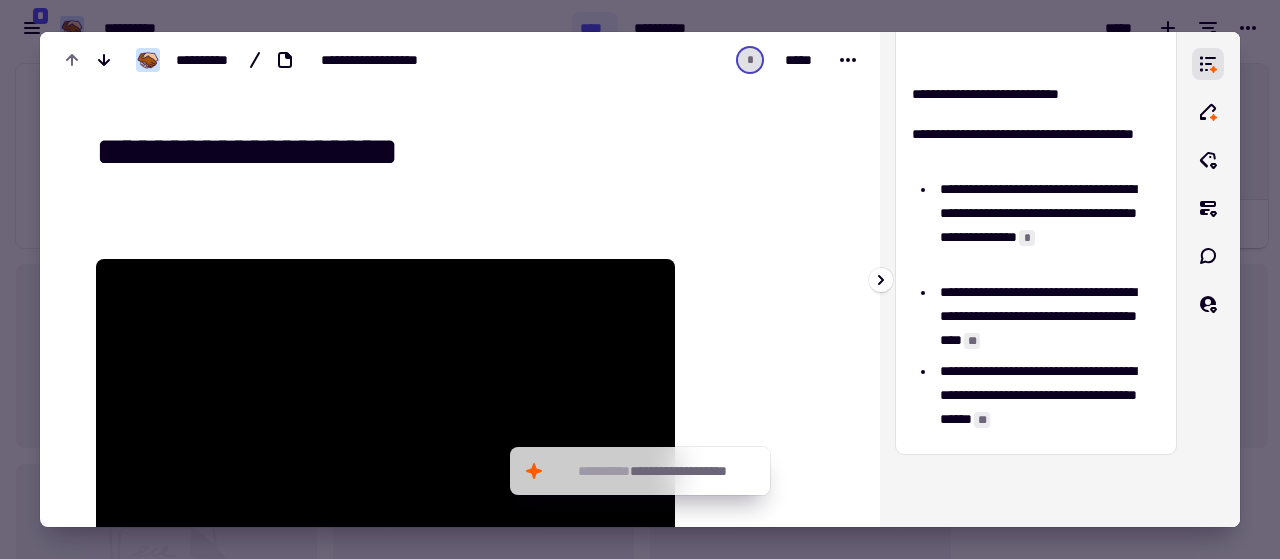 click on "*" at bounding box center [1027, 238] 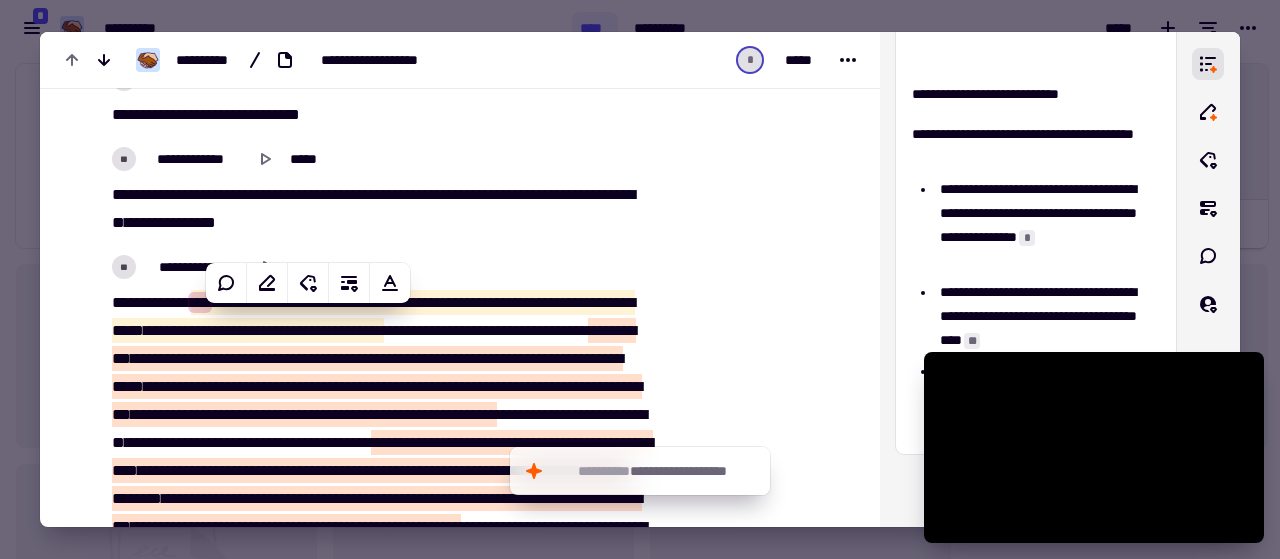 scroll, scrollTop: 10458, scrollLeft: 0, axis: vertical 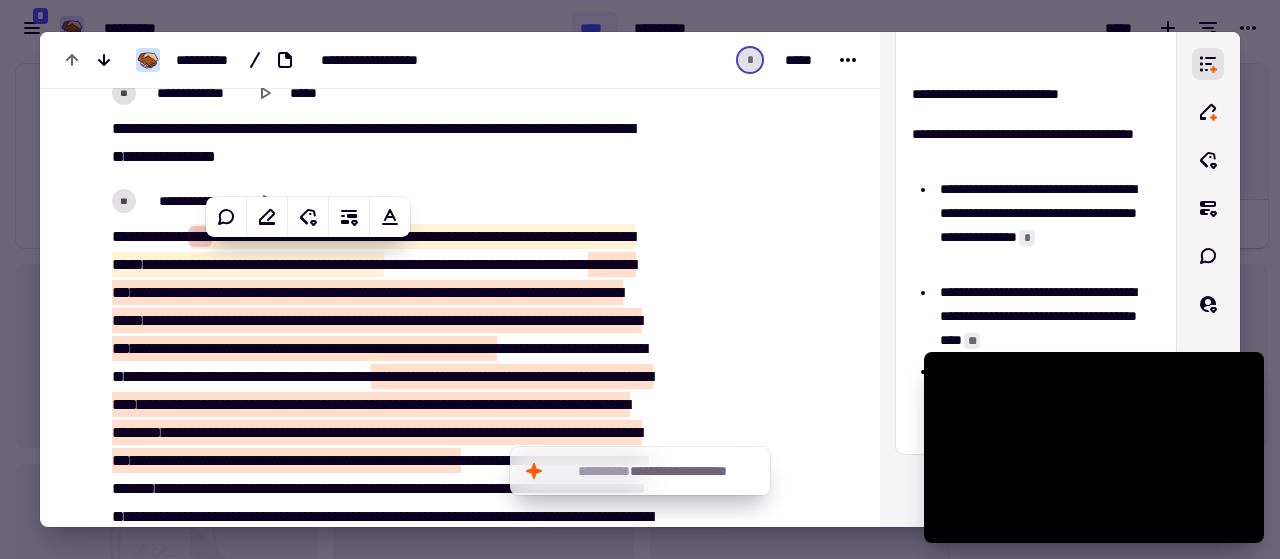 click at bounding box center [640, 279] 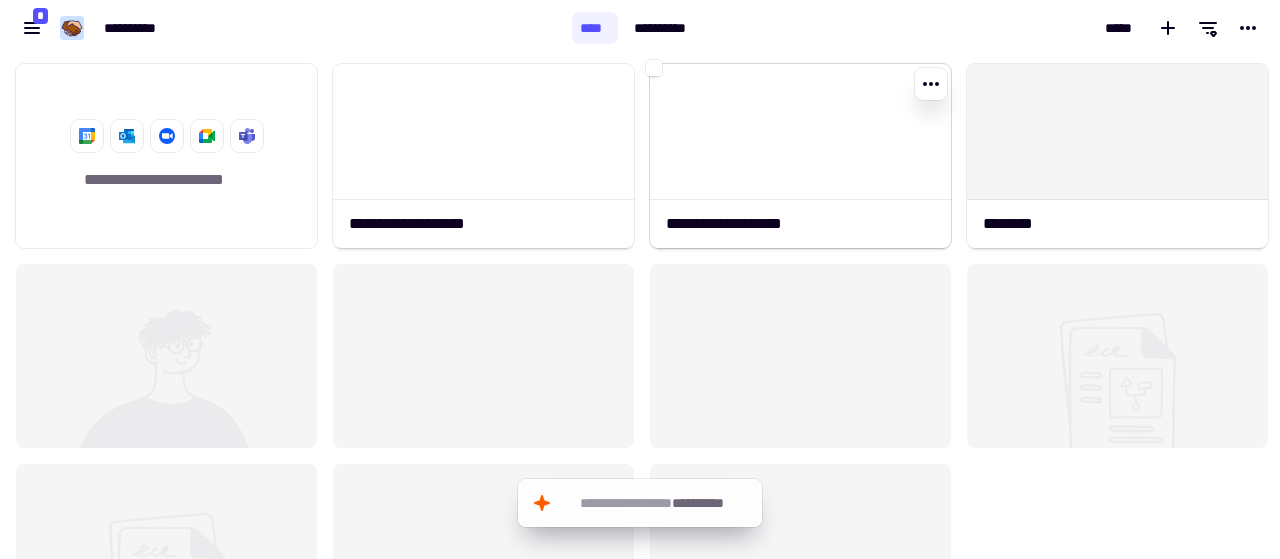 click 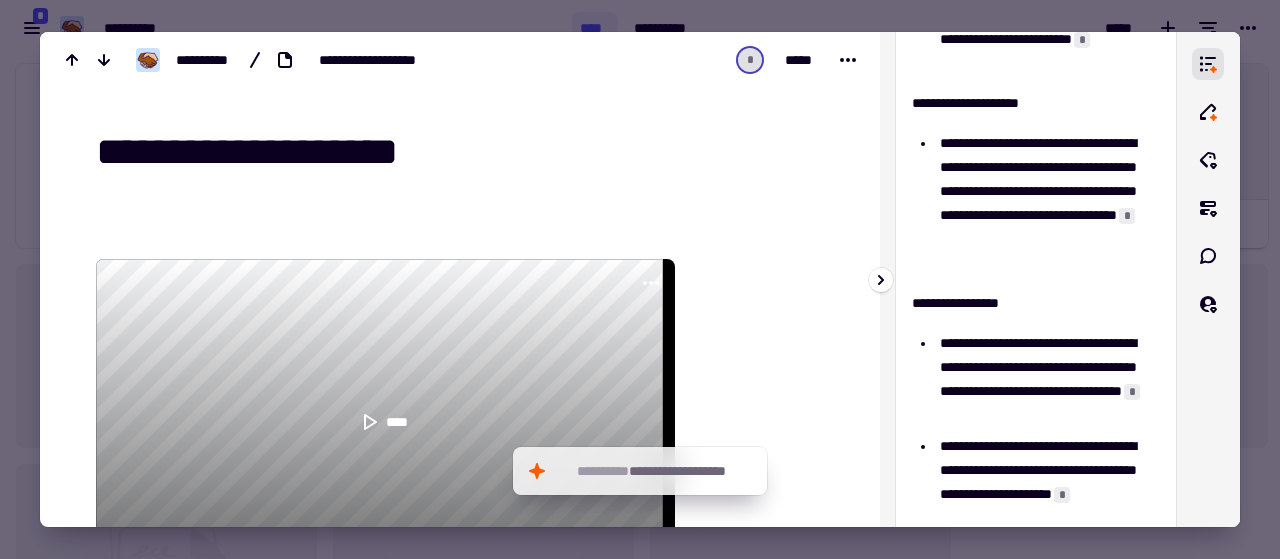 scroll, scrollTop: 466, scrollLeft: 0, axis: vertical 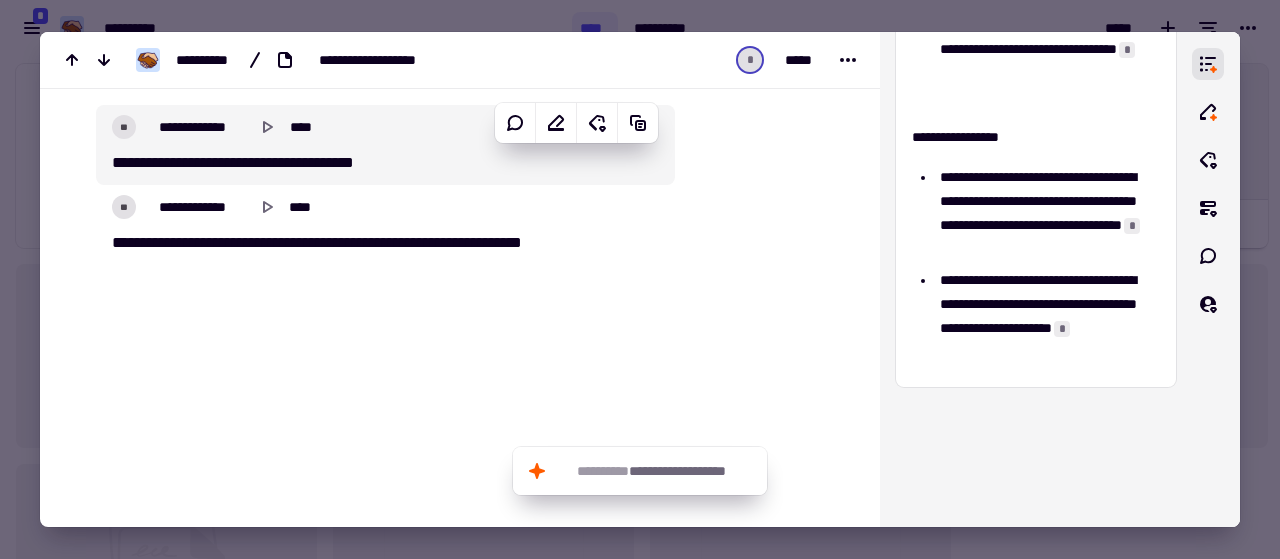click at bounding box center (640, 279) 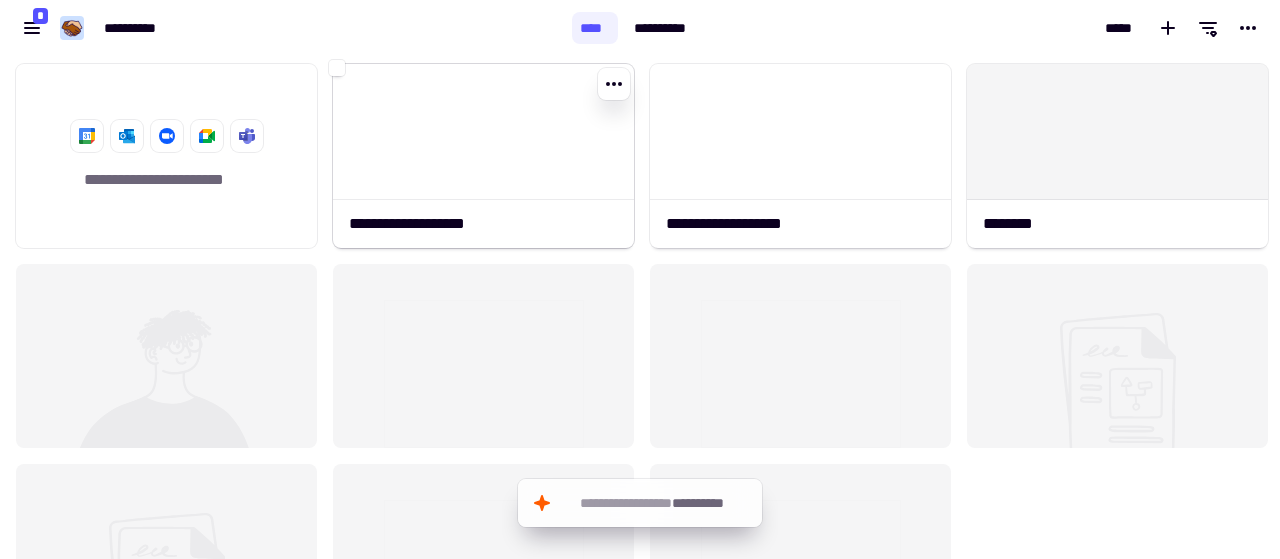 click 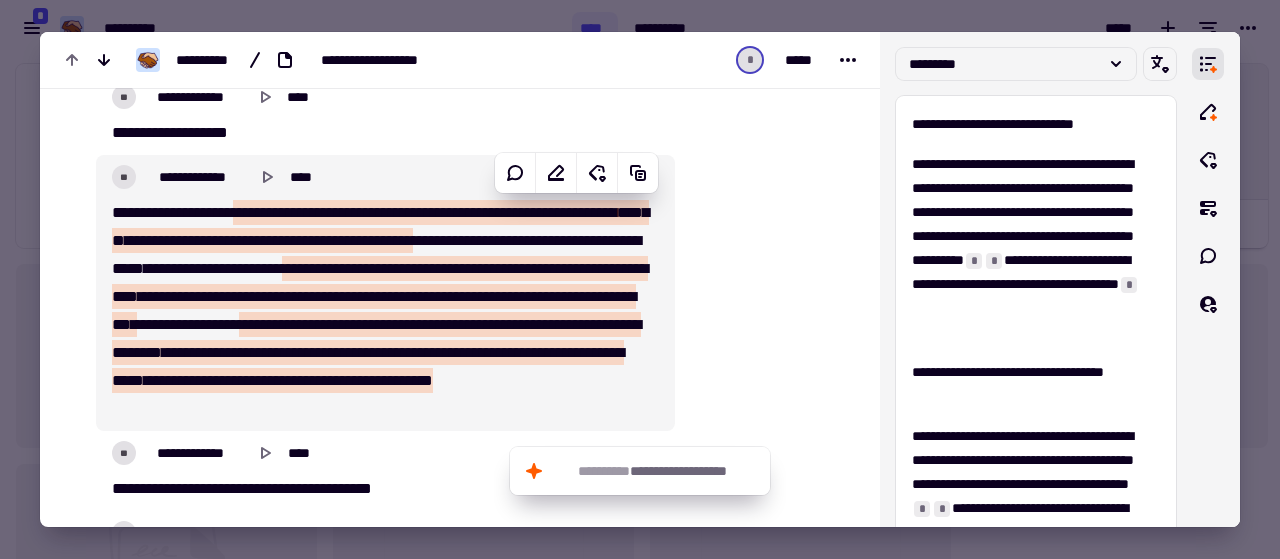 scroll, scrollTop: 3933, scrollLeft: 0, axis: vertical 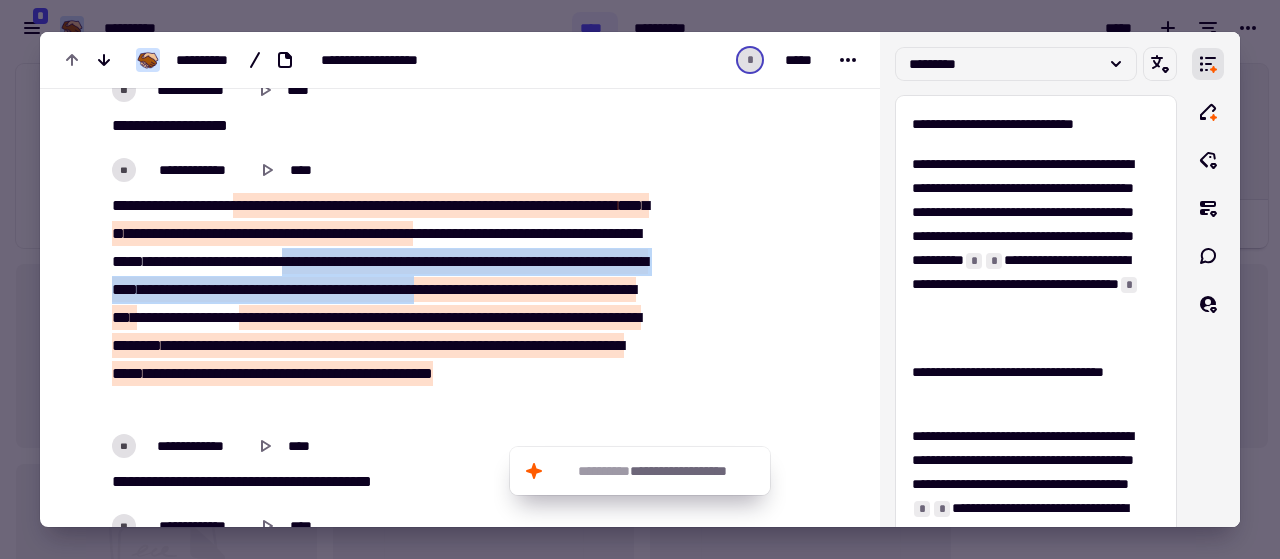 drag, startPoint x: 396, startPoint y: 254, endPoint x: 600, endPoint y: 284, distance: 206.19408 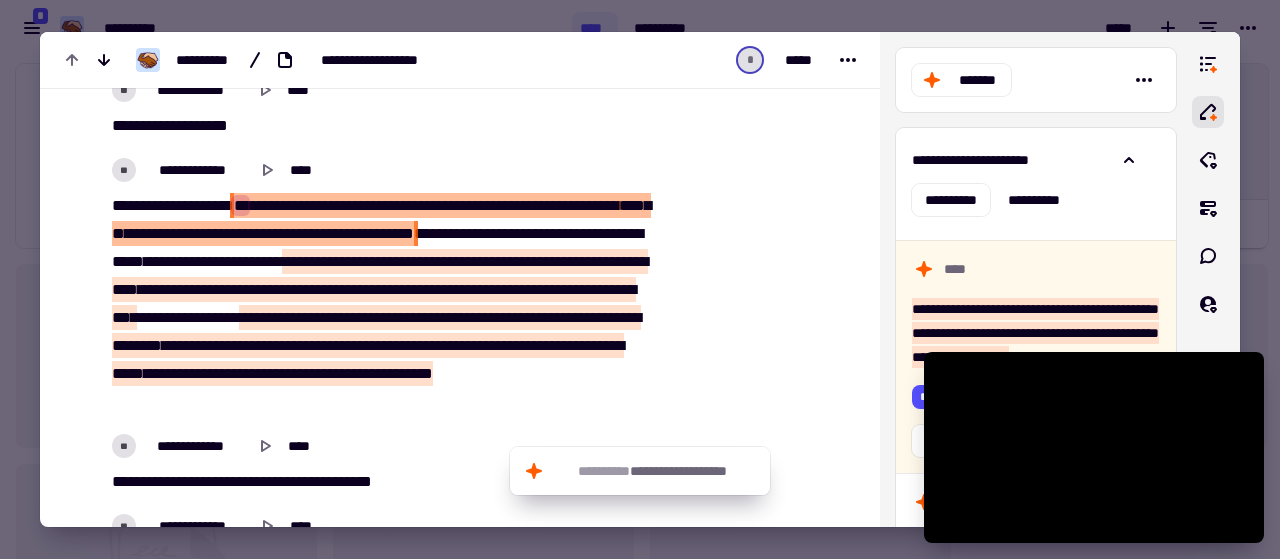 drag, startPoint x: 254, startPoint y: 195, endPoint x: 599, endPoint y: 199, distance: 345.0232 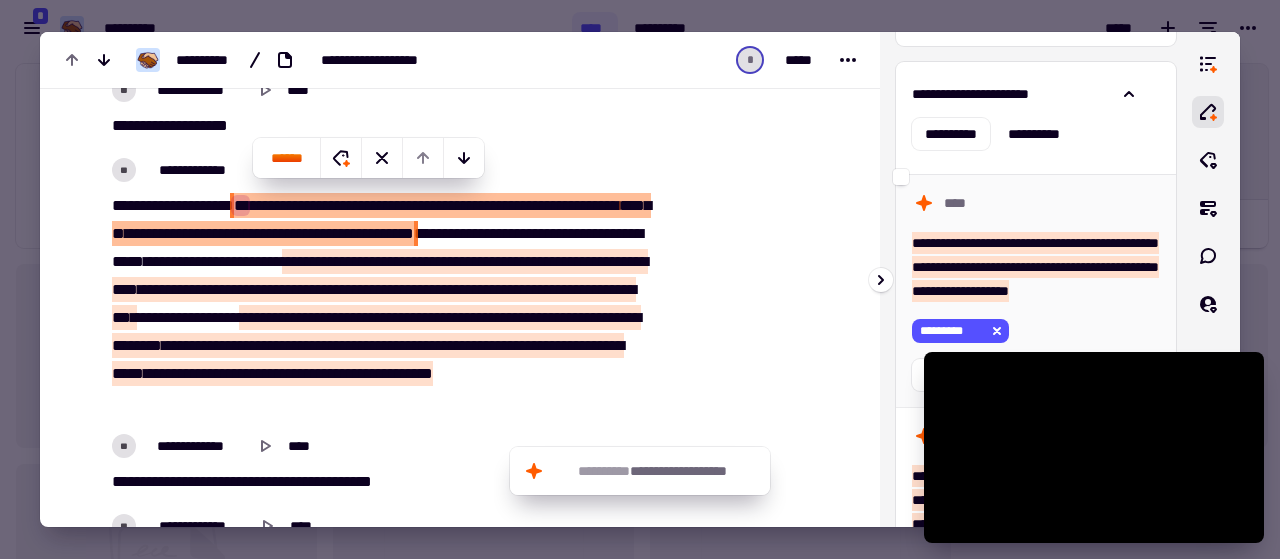 scroll, scrollTop: 133, scrollLeft: 0, axis: vertical 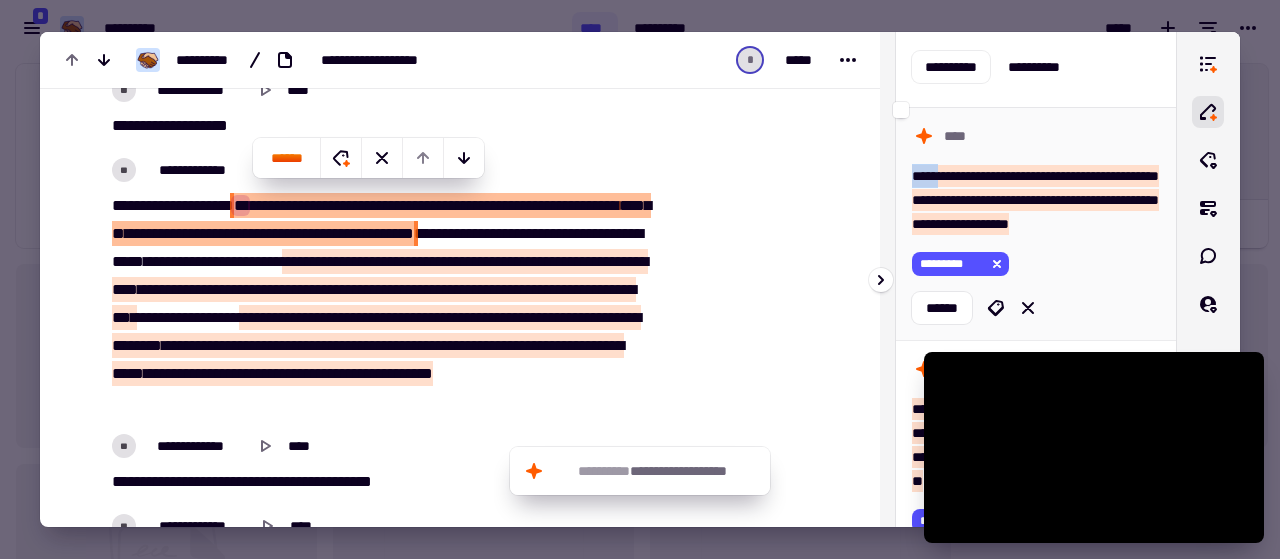 drag, startPoint x: 912, startPoint y: 171, endPoint x: 934, endPoint y: 184, distance: 25.553865 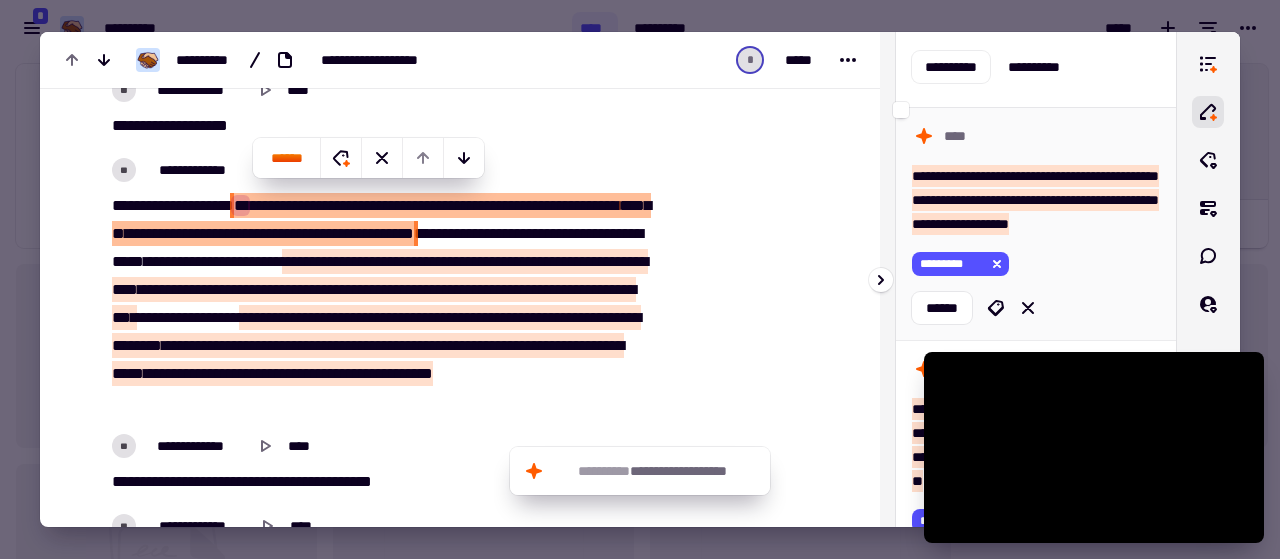scroll, scrollTop: 3808, scrollLeft: 0, axis: vertical 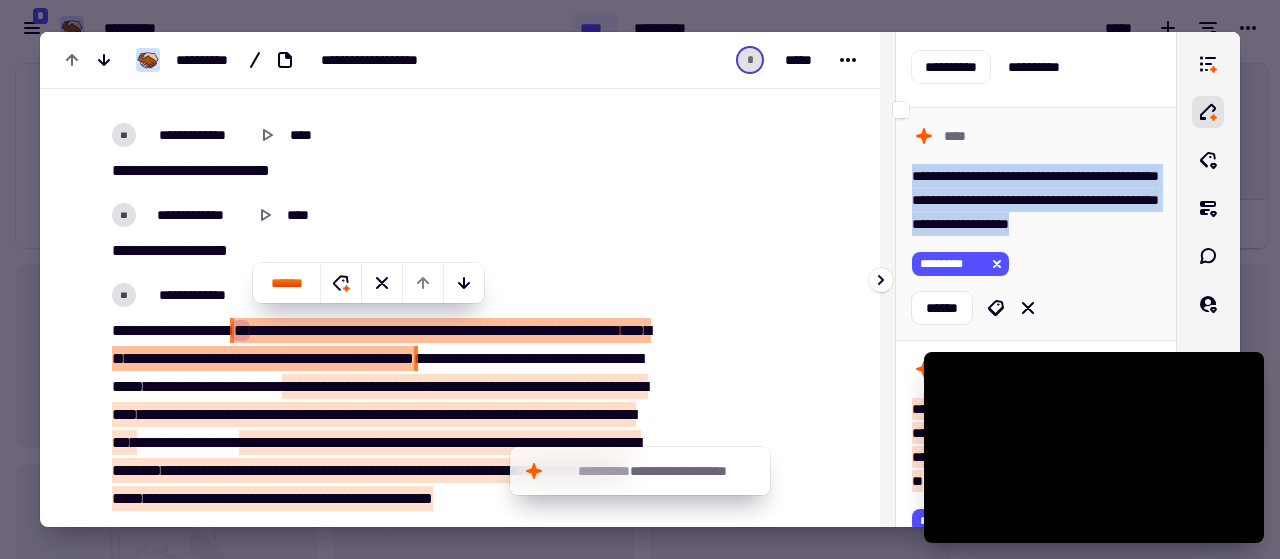 drag, startPoint x: 962, startPoint y: 252, endPoint x: 913, endPoint y: 177, distance: 89.587944 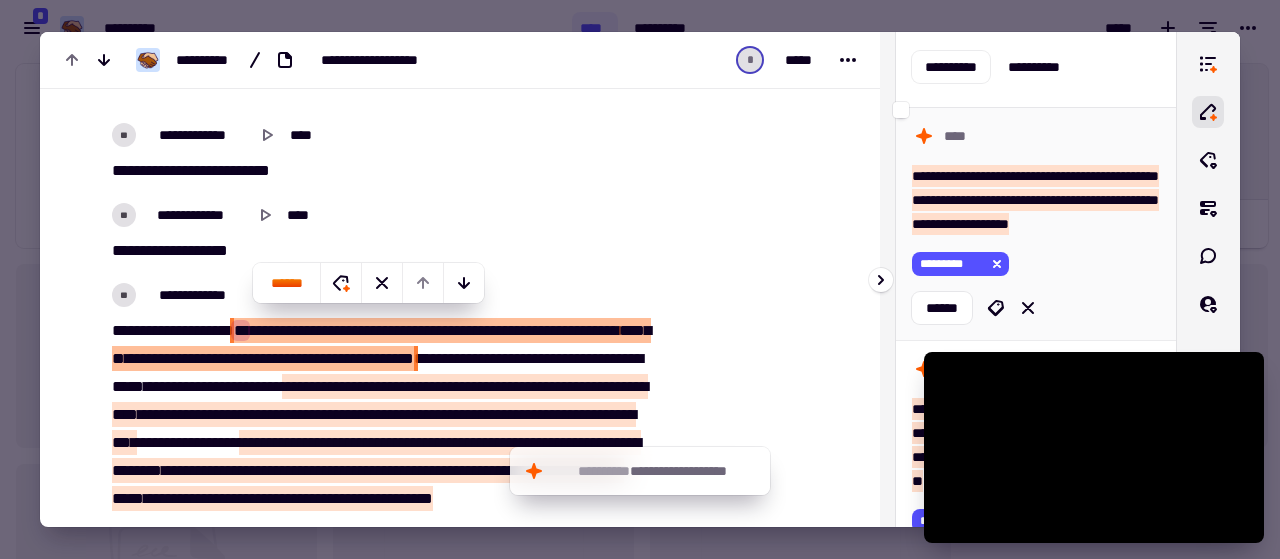 drag, startPoint x: 913, startPoint y: 177, endPoint x: 956, endPoint y: 247, distance: 82.1523 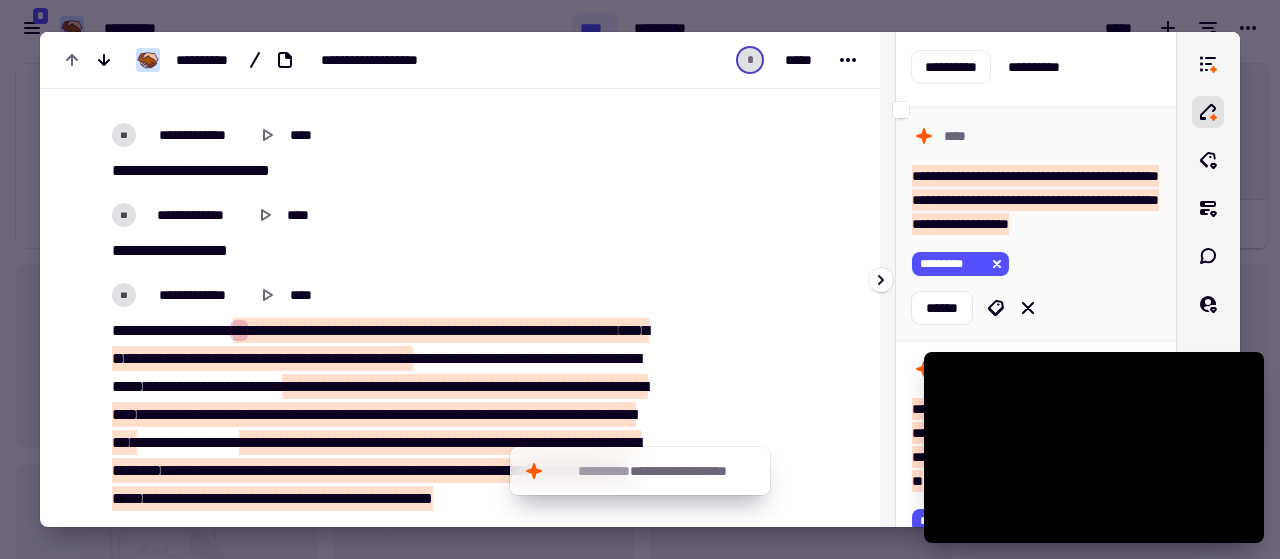 click on "**********" at bounding box center (1035, 200) 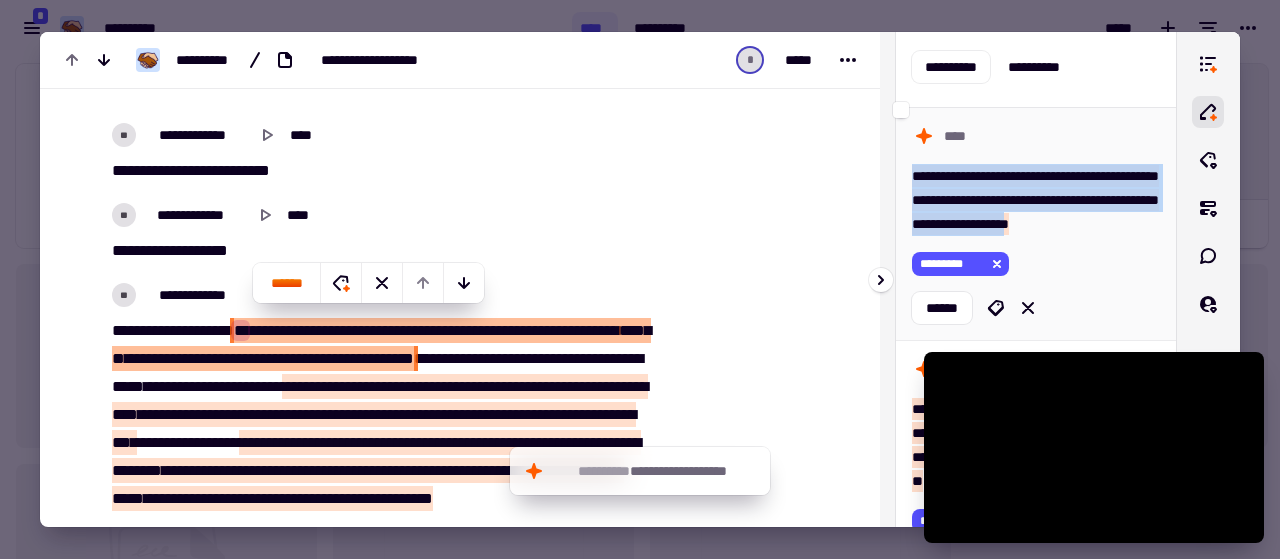 drag, startPoint x: 960, startPoint y: 252, endPoint x: 912, endPoint y: 178, distance: 88.20431 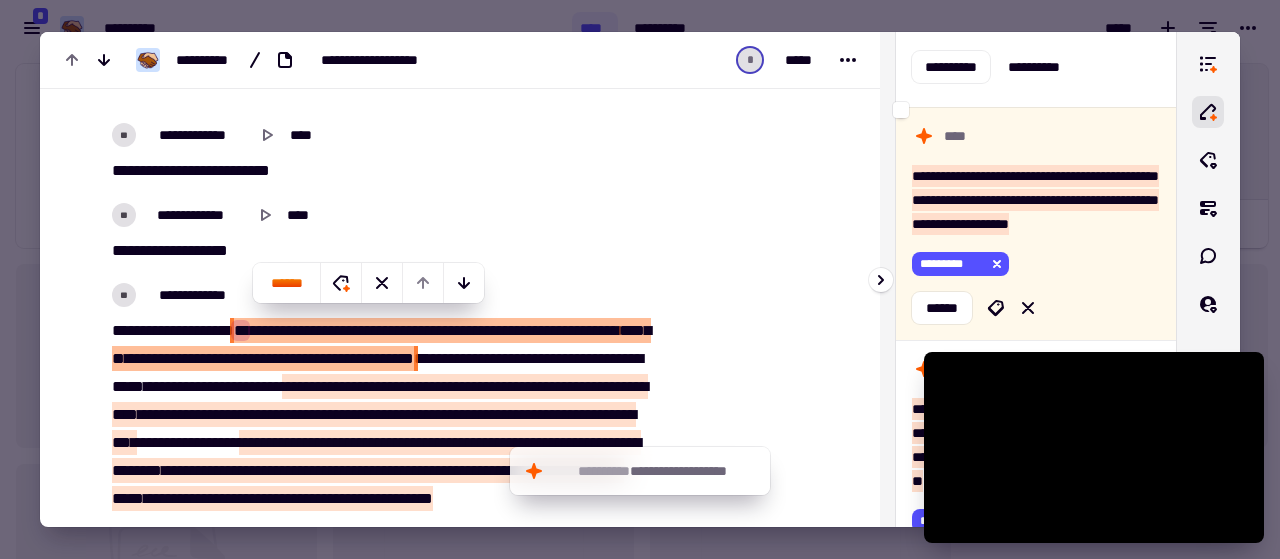drag, startPoint x: 924, startPoint y: 175, endPoint x: 364, endPoint y: 337, distance: 582.9614 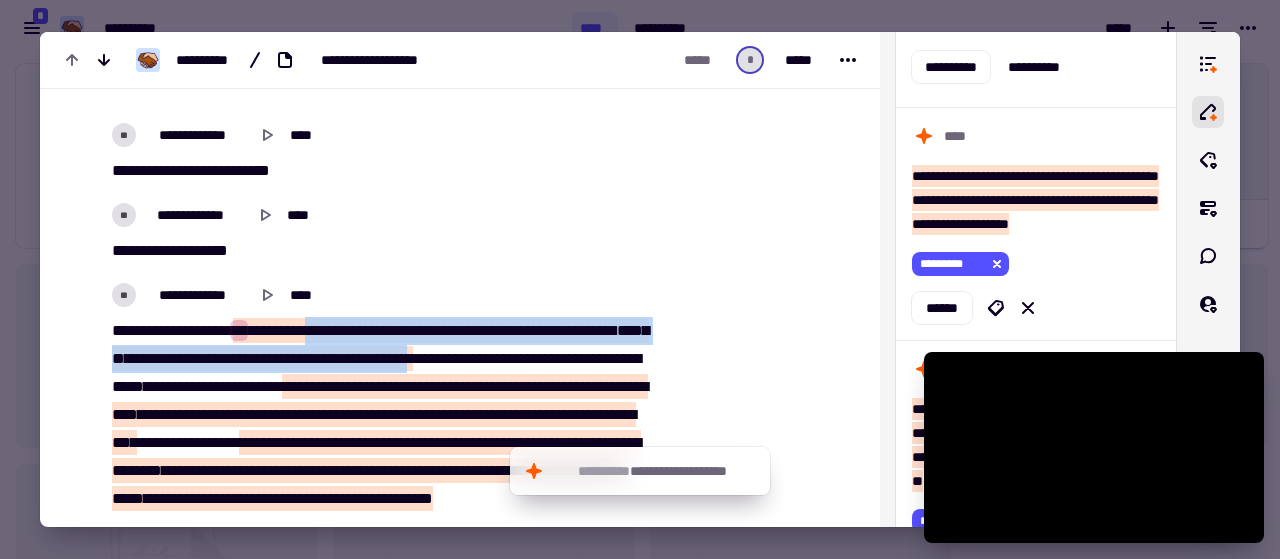 drag, startPoint x: 495, startPoint y: 355, endPoint x: 311, endPoint y: 323, distance: 186.76189 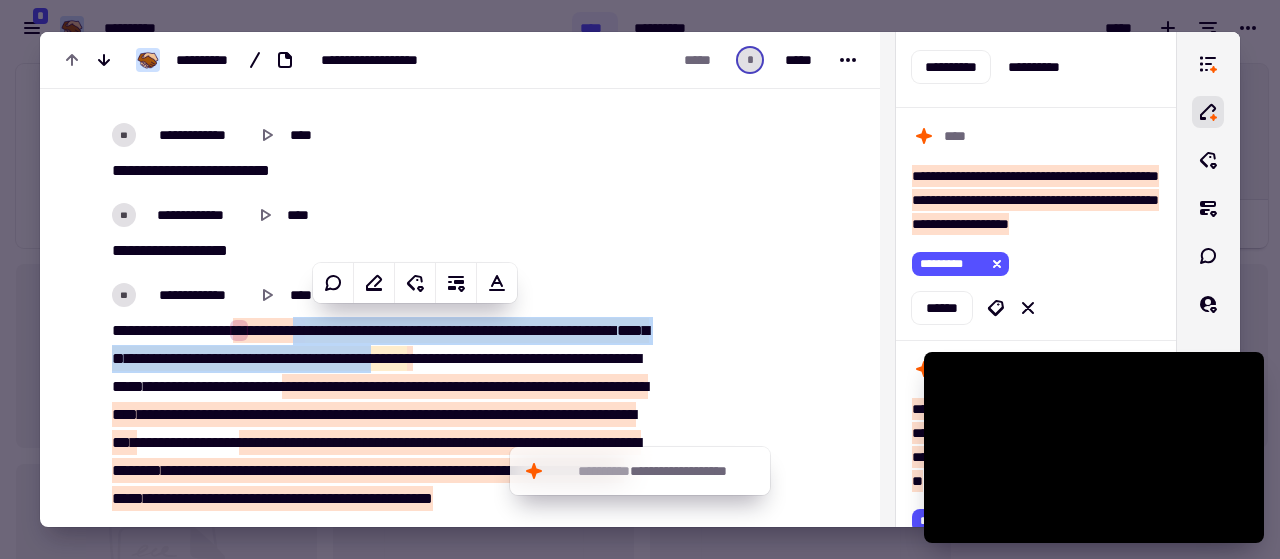 scroll, scrollTop: 3941, scrollLeft: 0, axis: vertical 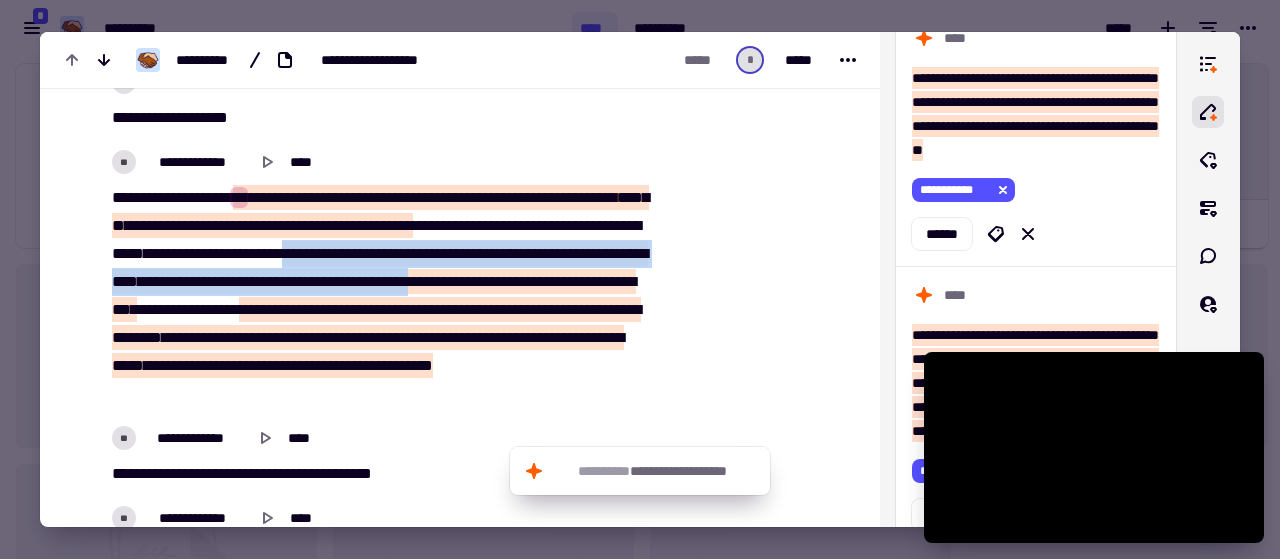 drag, startPoint x: 396, startPoint y: 246, endPoint x: 595, endPoint y: 271, distance: 200.56421 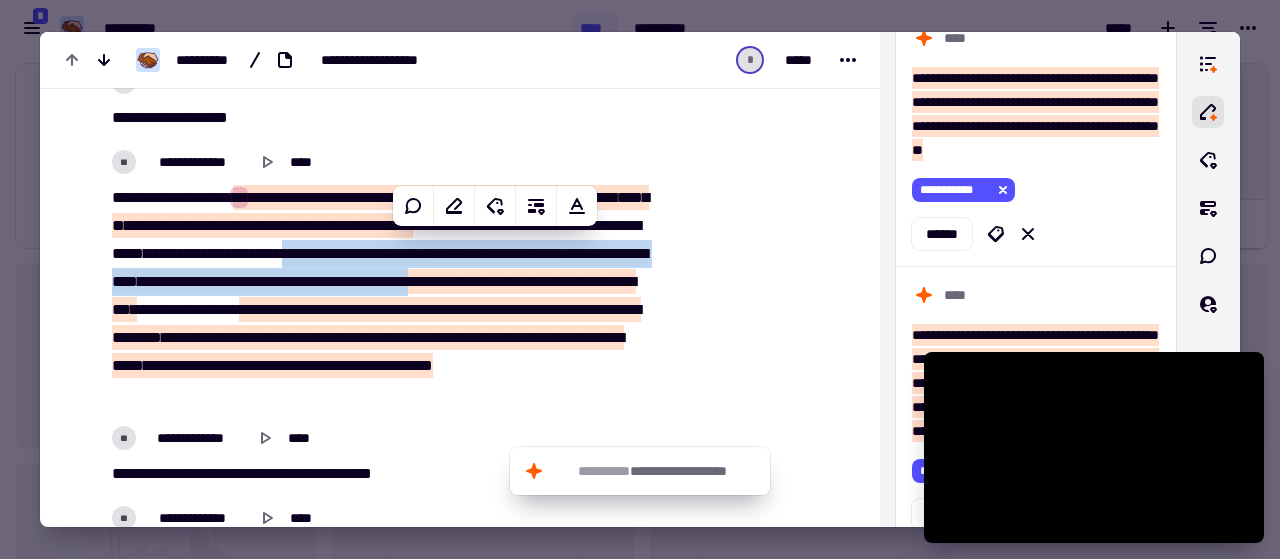 copy on "**********" 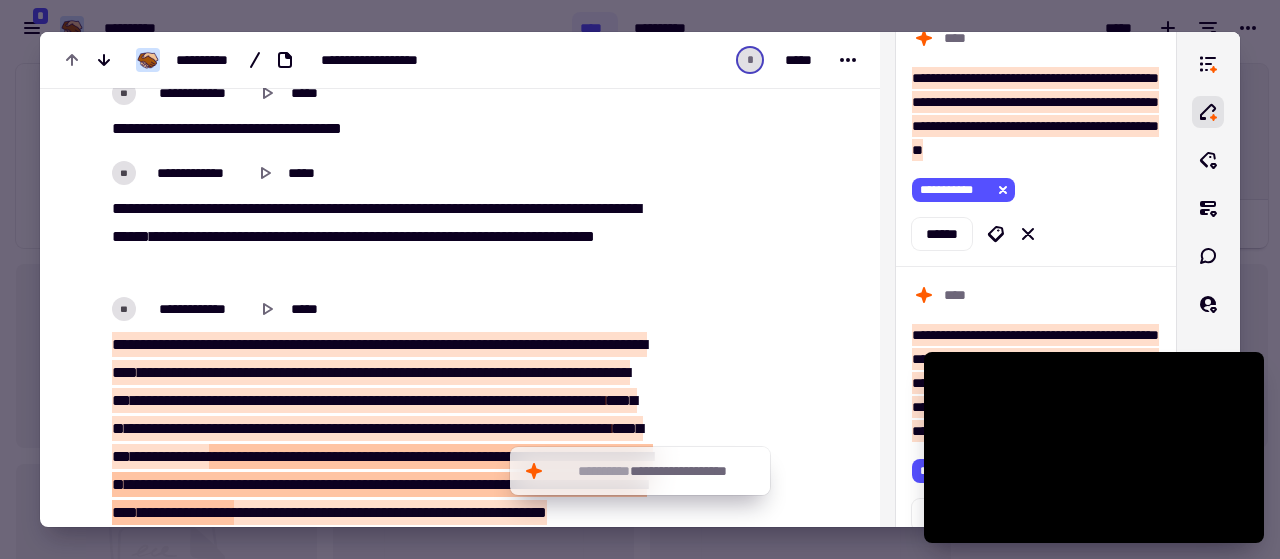 scroll, scrollTop: 5608, scrollLeft: 0, axis: vertical 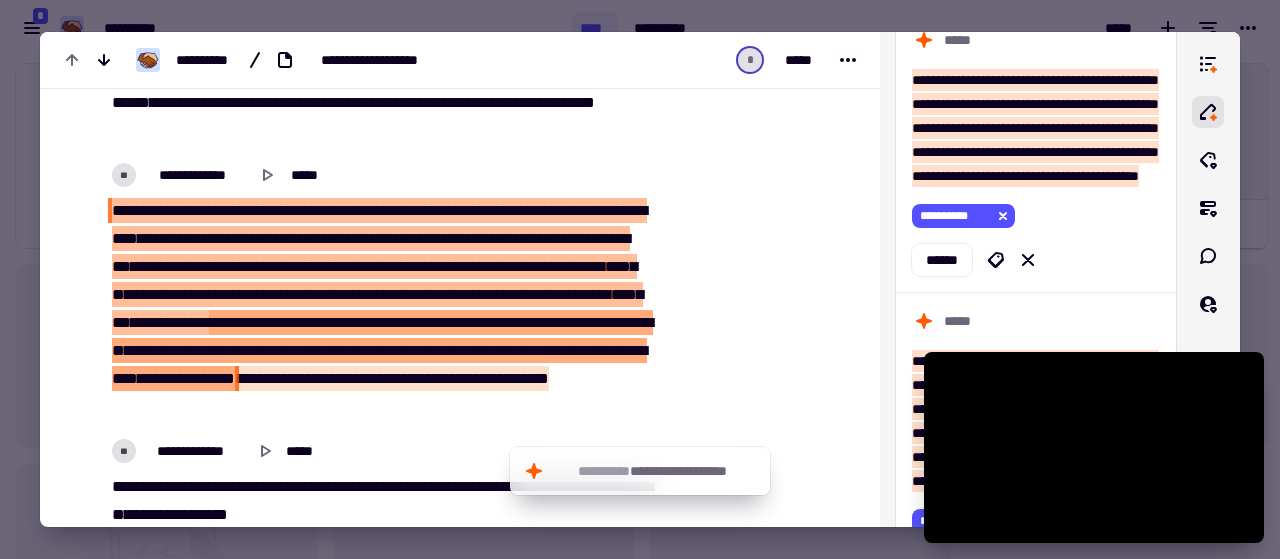 drag, startPoint x: 113, startPoint y: 203, endPoint x: 429, endPoint y: 312, distance: 334.27084 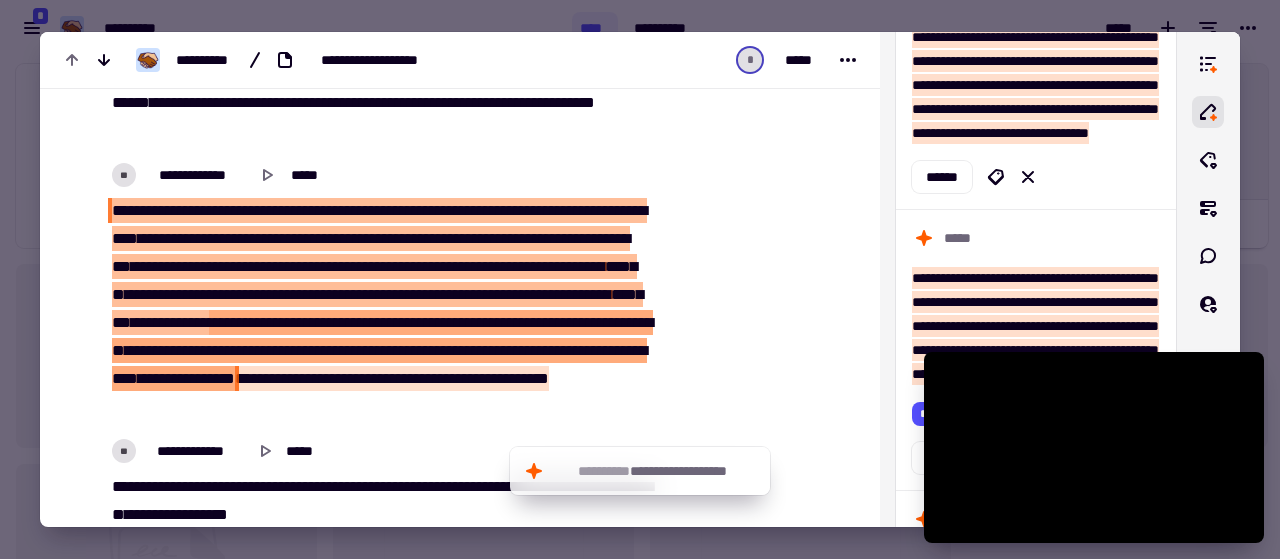 scroll, scrollTop: 1731, scrollLeft: 0, axis: vertical 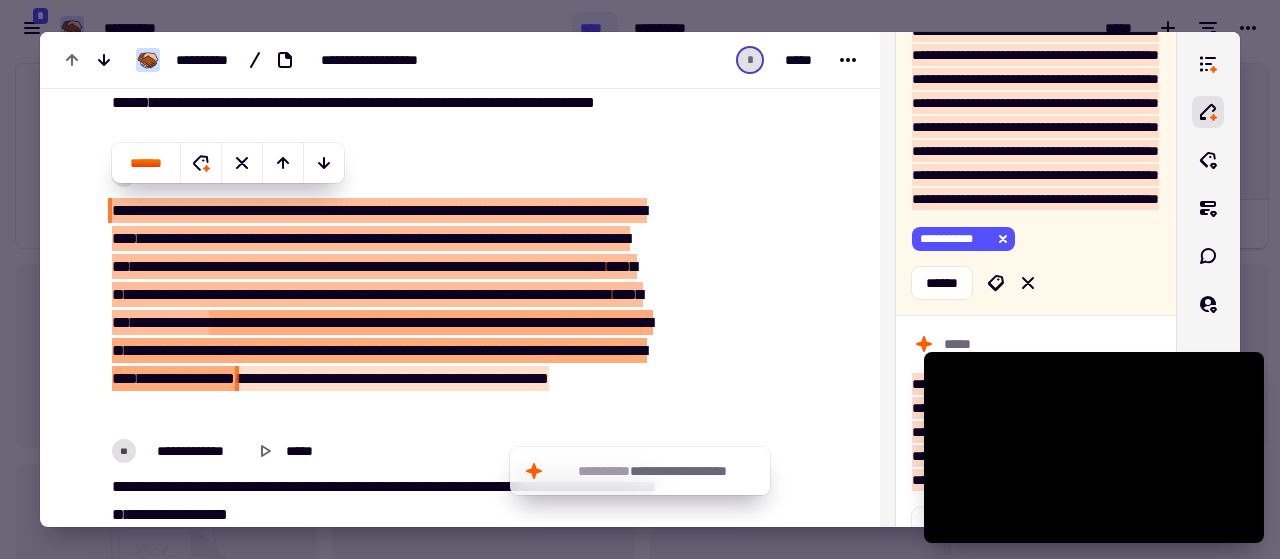 click at bounding box center (763, 1361) 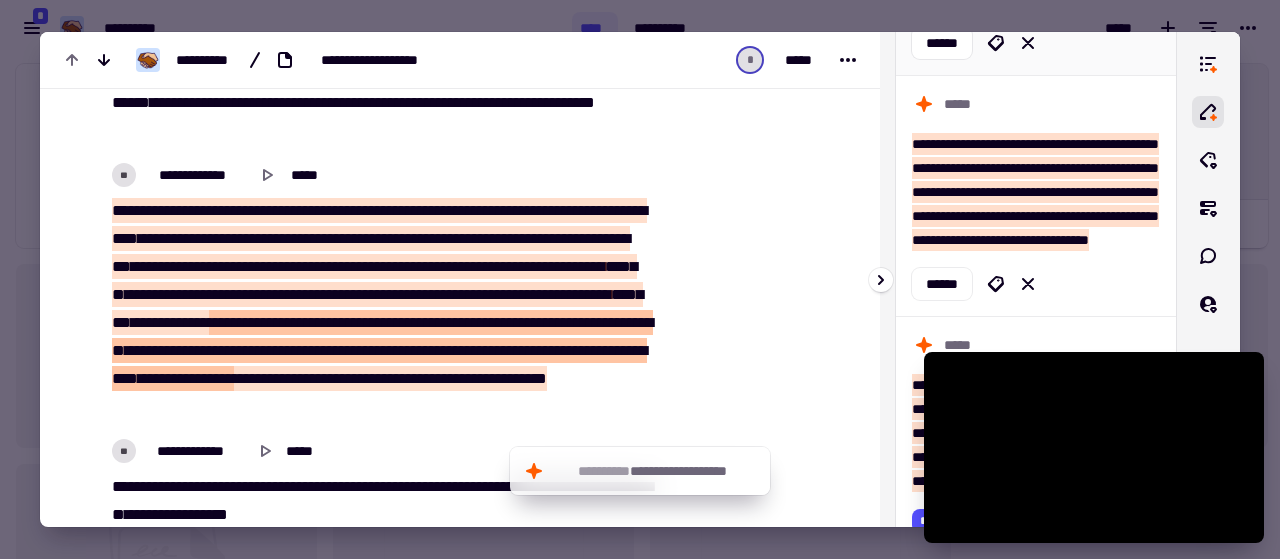 scroll, scrollTop: 1998, scrollLeft: 0, axis: vertical 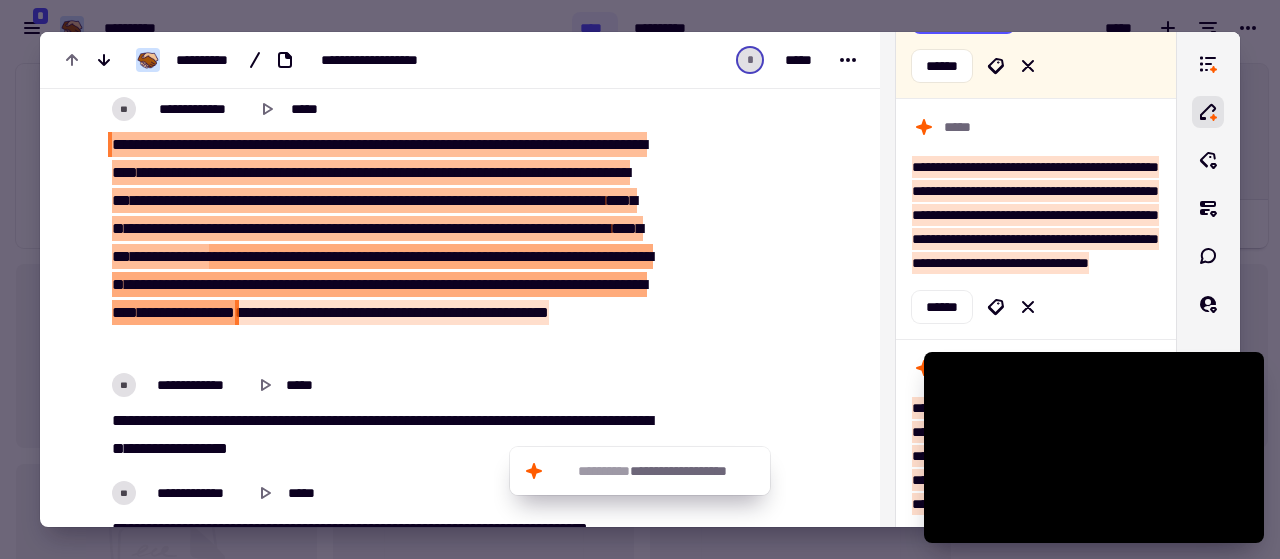 drag, startPoint x: 112, startPoint y: 135, endPoint x: 421, endPoint y: 247, distance: 328.67157 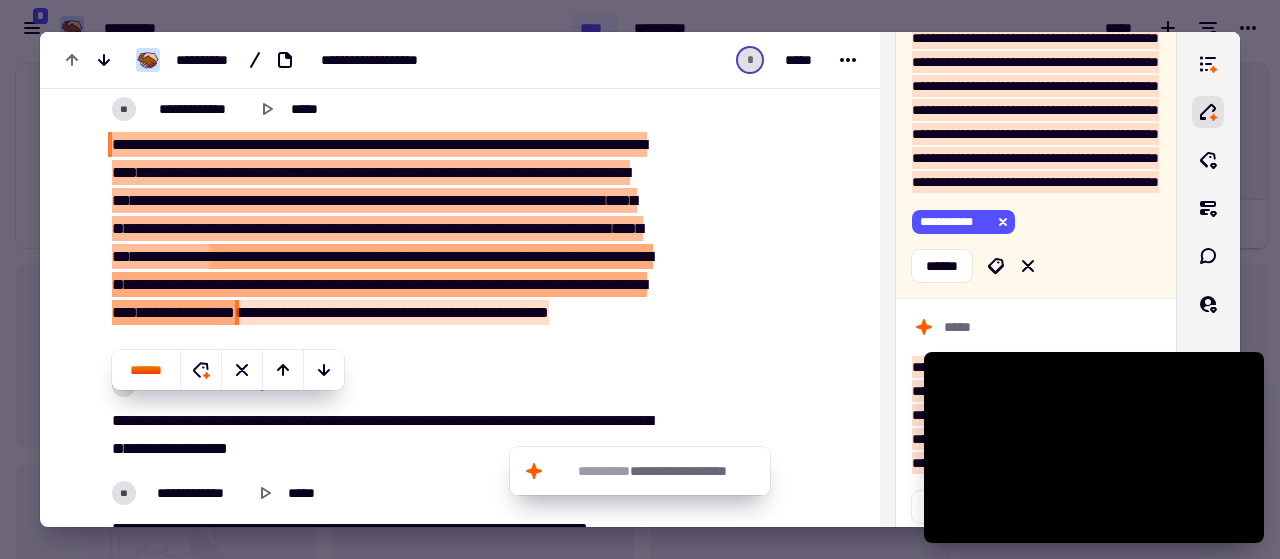 scroll, scrollTop: 1731, scrollLeft: 0, axis: vertical 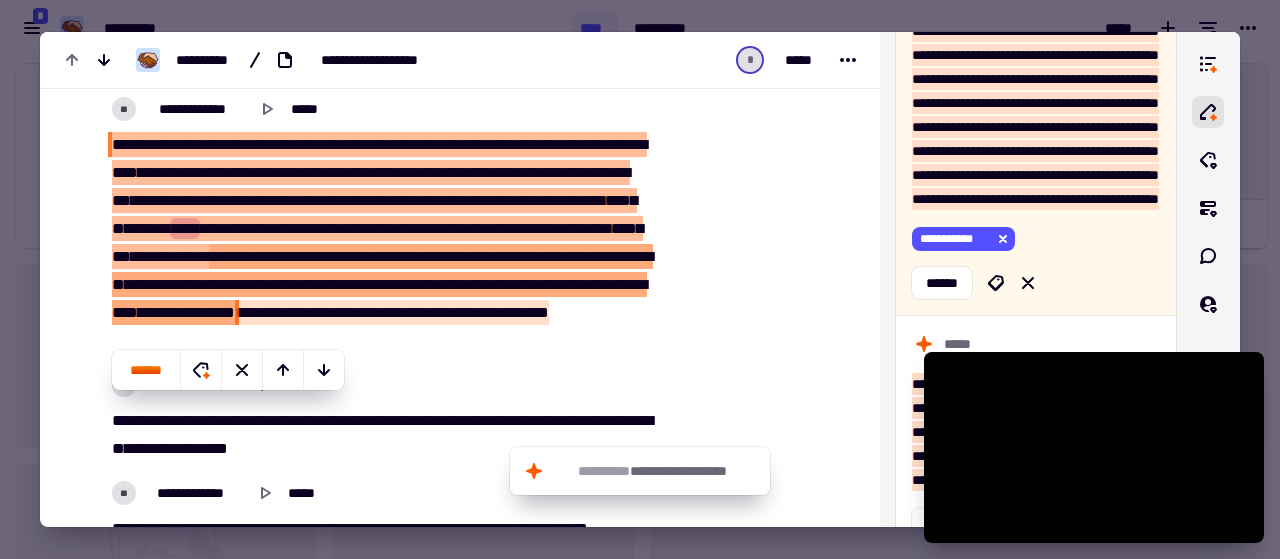 drag, startPoint x: 362, startPoint y: 223, endPoint x: 727, endPoint y: 251, distance: 366.0724 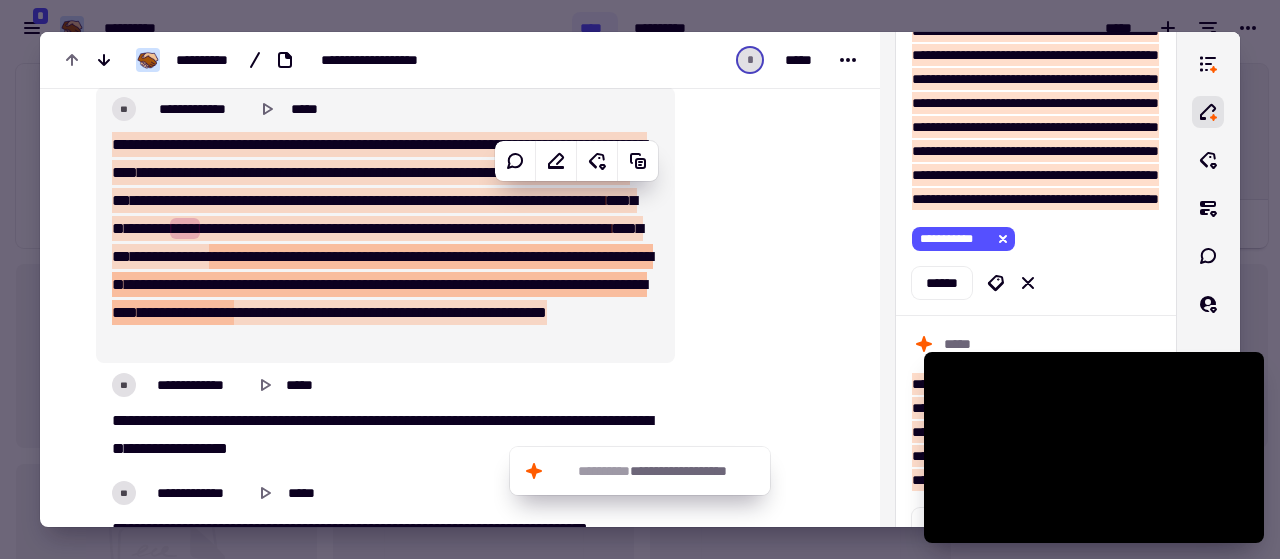 click on "****" at bounding box center [124, 144] 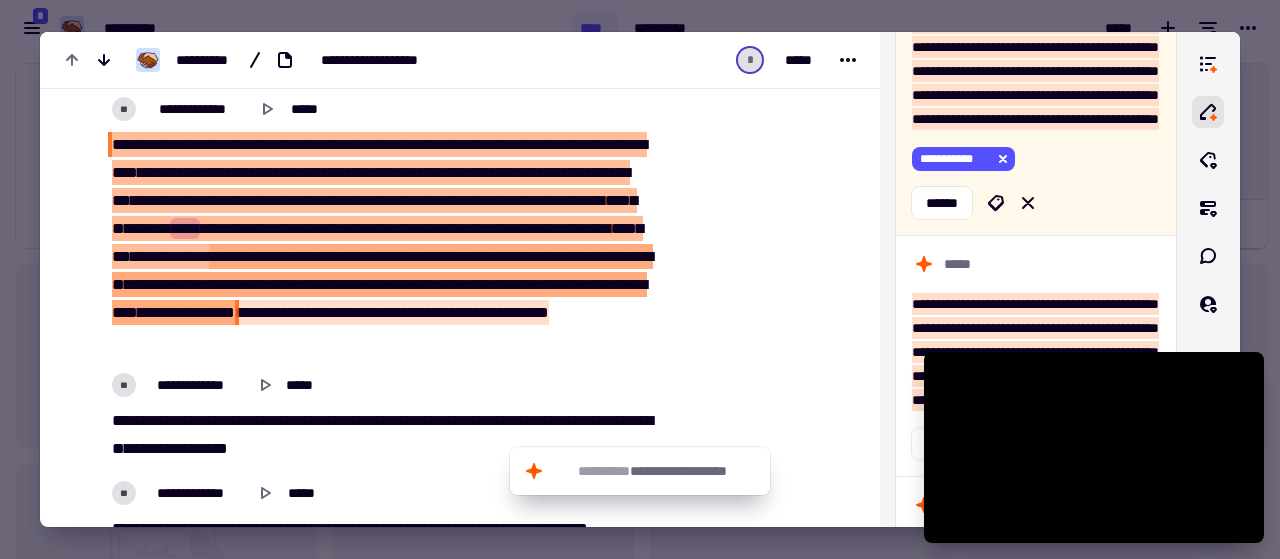 scroll, scrollTop: 1731, scrollLeft: 0, axis: vertical 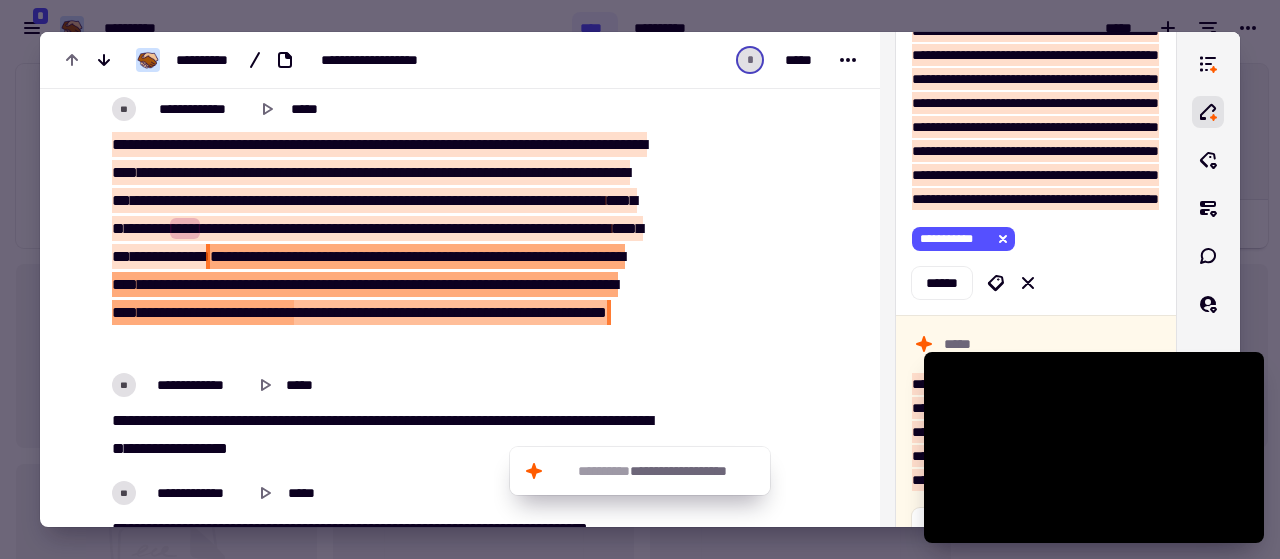 drag, startPoint x: 110, startPoint y: 136, endPoint x: 437, endPoint y: 247, distance: 345.32593 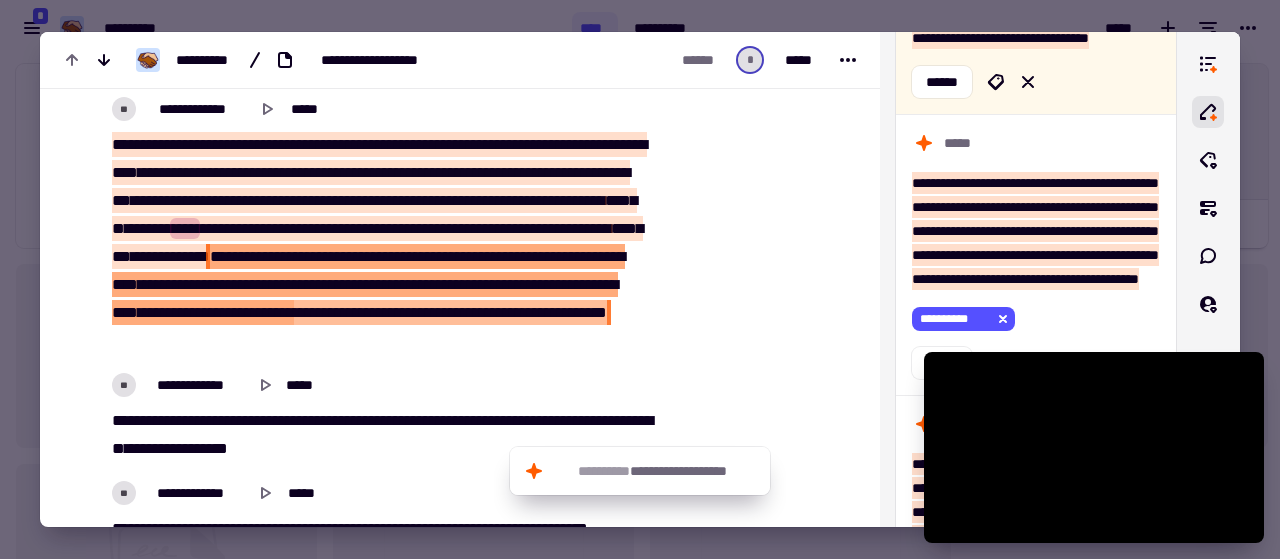 scroll, scrollTop: 2276, scrollLeft: 0, axis: vertical 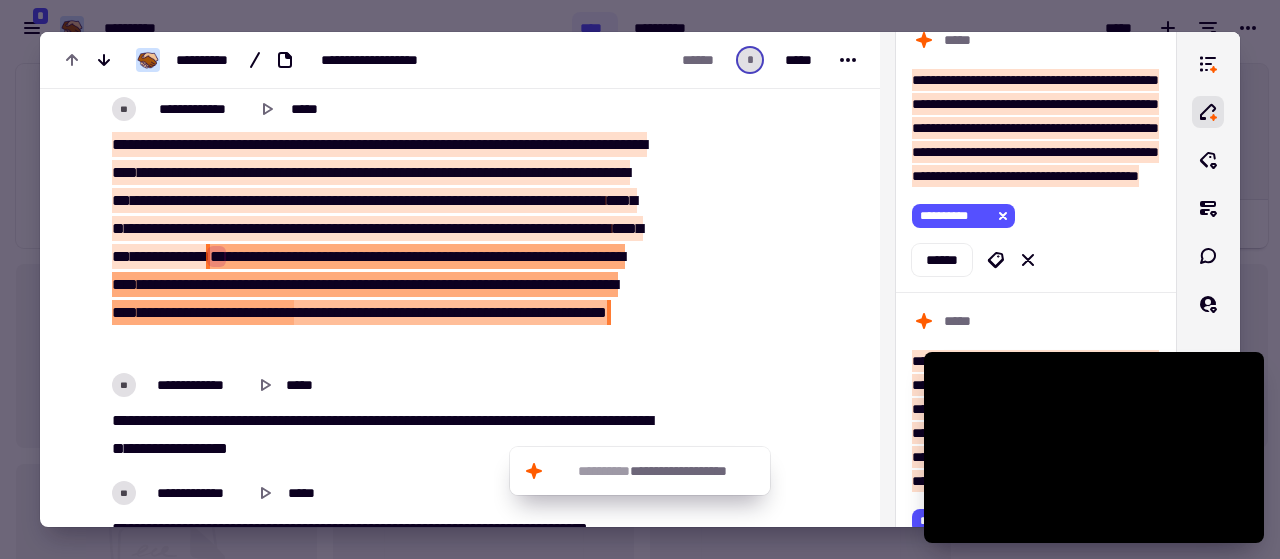 drag, startPoint x: 437, startPoint y: 247, endPoint x: 300, endPoint y: 259, distance: 137.52454 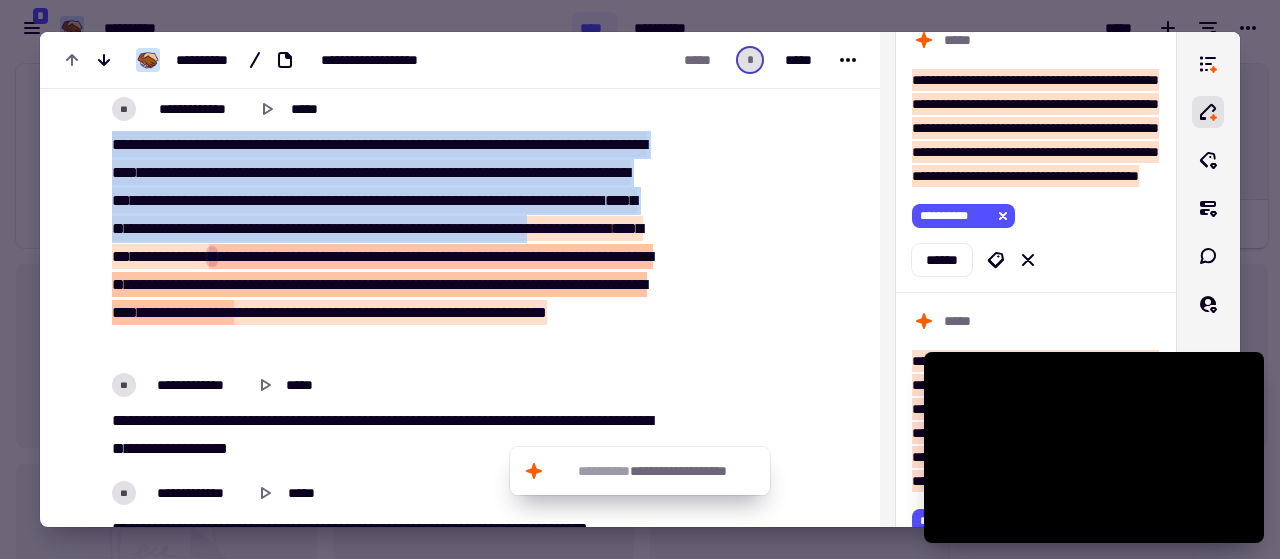scroll, scrollTop: 1731, scrollLeft: 0, axis: vertical 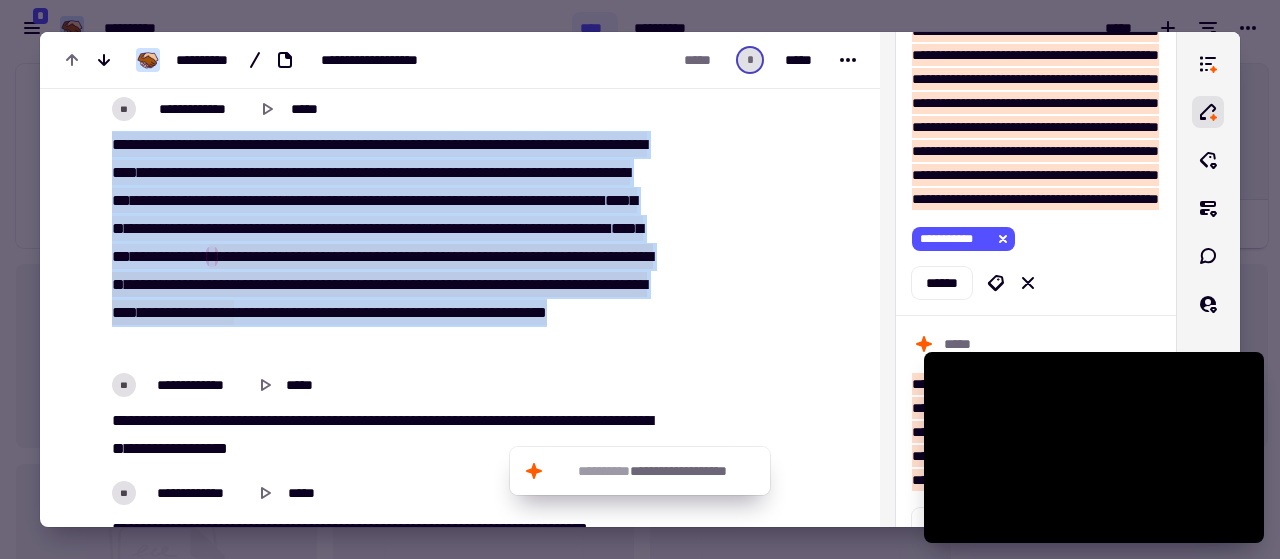 drag, startPoint x: 112, startPoint y: 139, endPoint x: 602, endPoint y: 344, distance: 531.1544 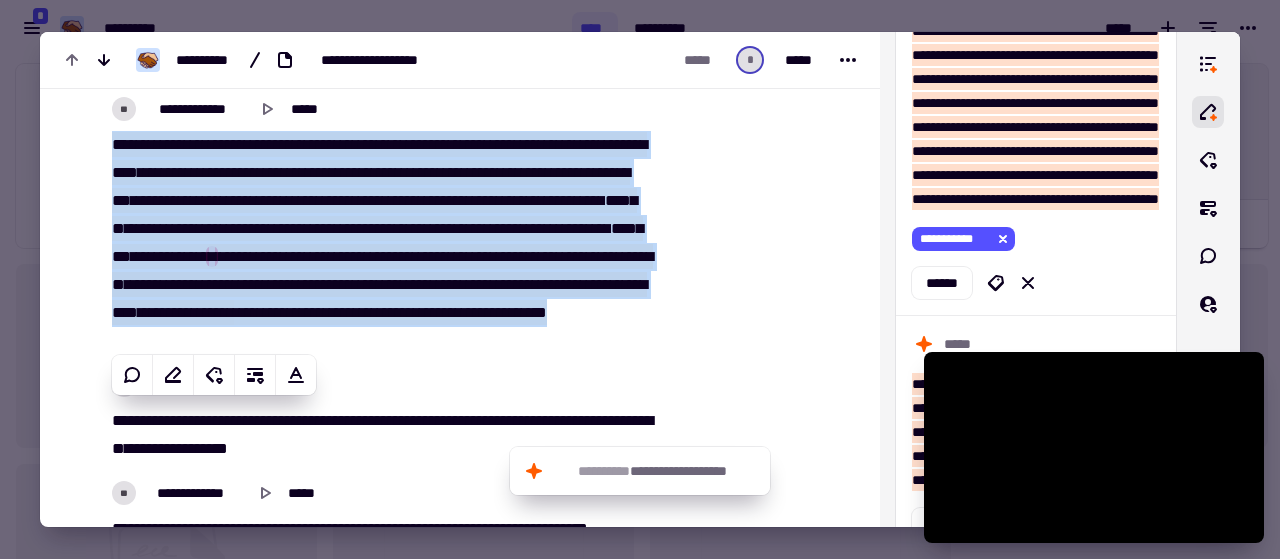 copy on "**** * *   ****   **   ******   ******* * *****   **   *** * **   ******* * ****   ****   ***   **   **   ***   ******   ****   **   ****   *   *********   ***   **   ****   **** * ****   *   ****   ***   *****   **   ****   ***** * **** * ***   ******* * *   ***   ****   ****   *   ***   *****   ****   *****   *******   ****   ** * **   *****   ***   ******* * ***   *   ****   ***   *******   *****   ****   ********* * ***   **** * ***   *****   ***   *   ****   **   ********   **   *** * ** * *   *****   ****   ***   ***   *****   *******   *****   **   ***   ***** * ***   **** * ***   ****   **   *****   *****   *****   ****   ****   *********   ***   ***   ****   ****   ****   ******   *******   **** * ***   **** * *******   ***** *   ***   **** * ****   ****   **   ******   ******   ******** * *** *" 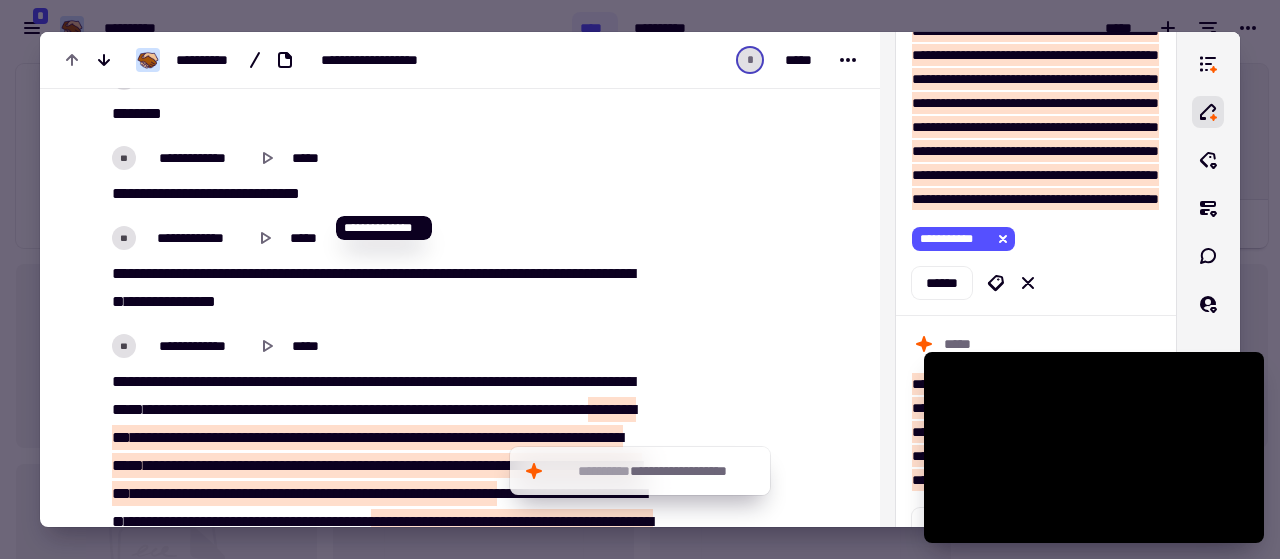 scroll, scrollTop: 10541, scrollLeft: 0, axis: vertical 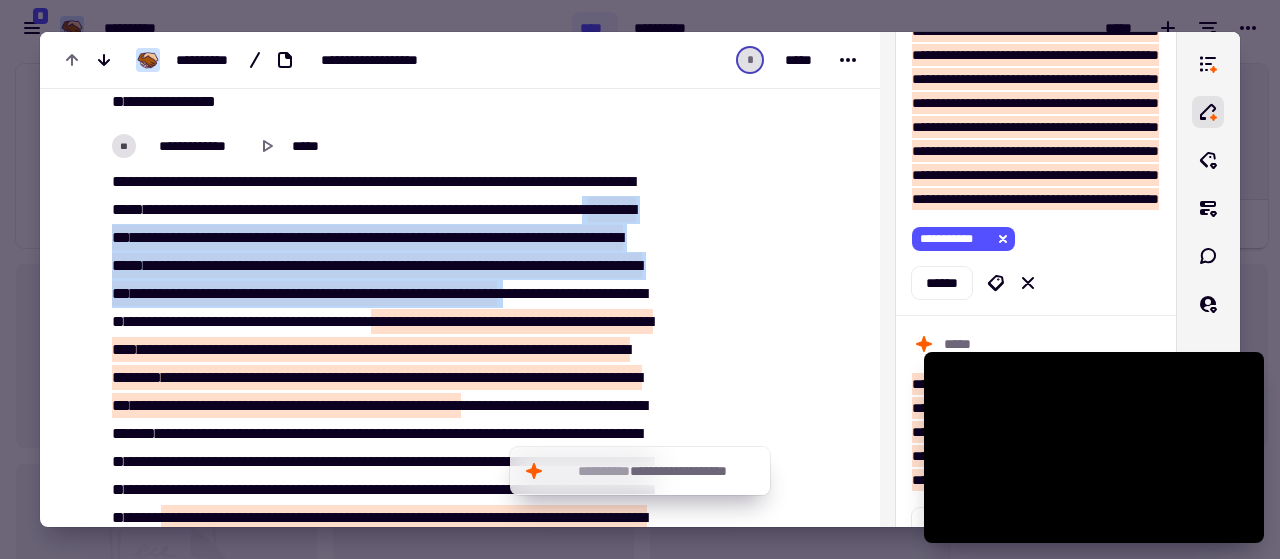 drag, startPoint x: 212, startPoint y: 251, endPoint x: 317, endPoint y: 305, distance: 118.072014 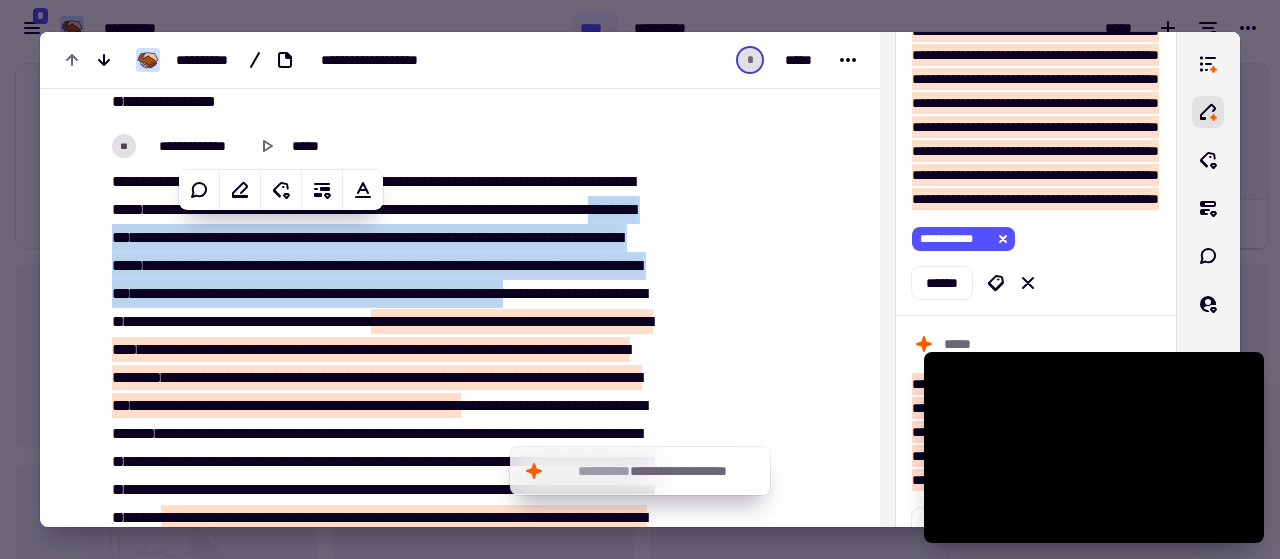 scroll, scrollTop: 10608, scrollLeft: 0, axis: vertical 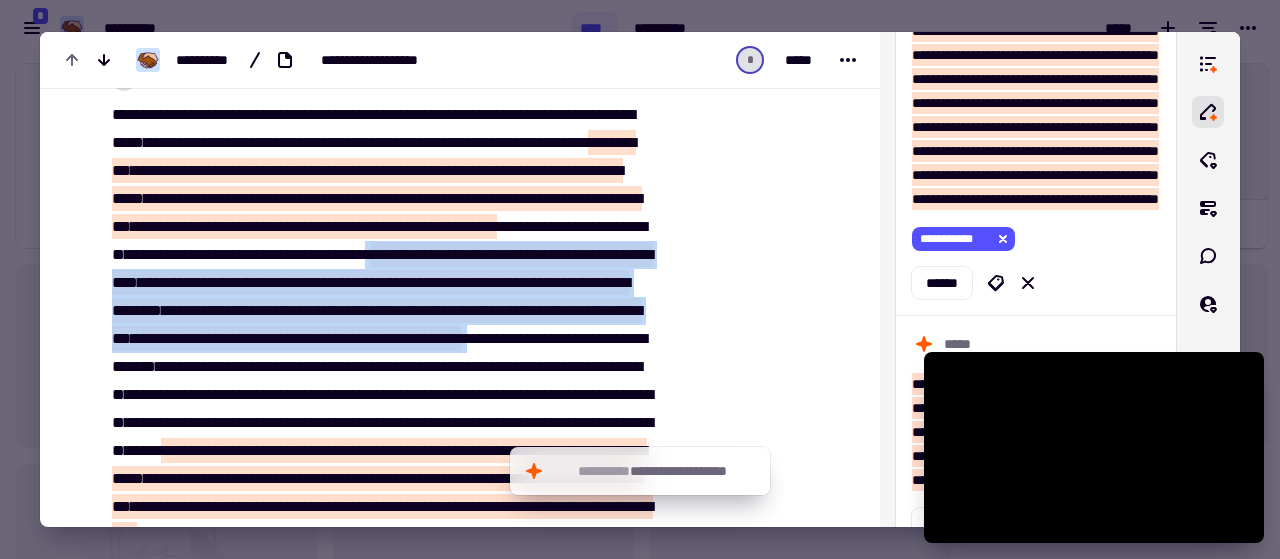 drag, startPoint x: 253, startPoint y: 275, endPoint x: 618, endPoint y: 363, distance: 375.45837 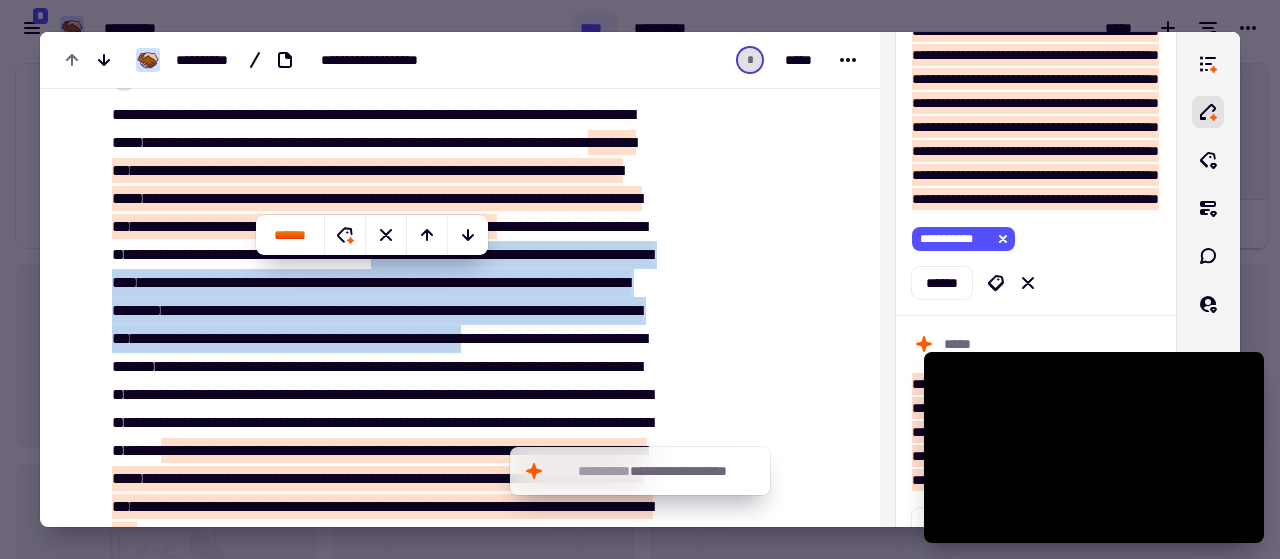 click at bounding box center (761, -3635) 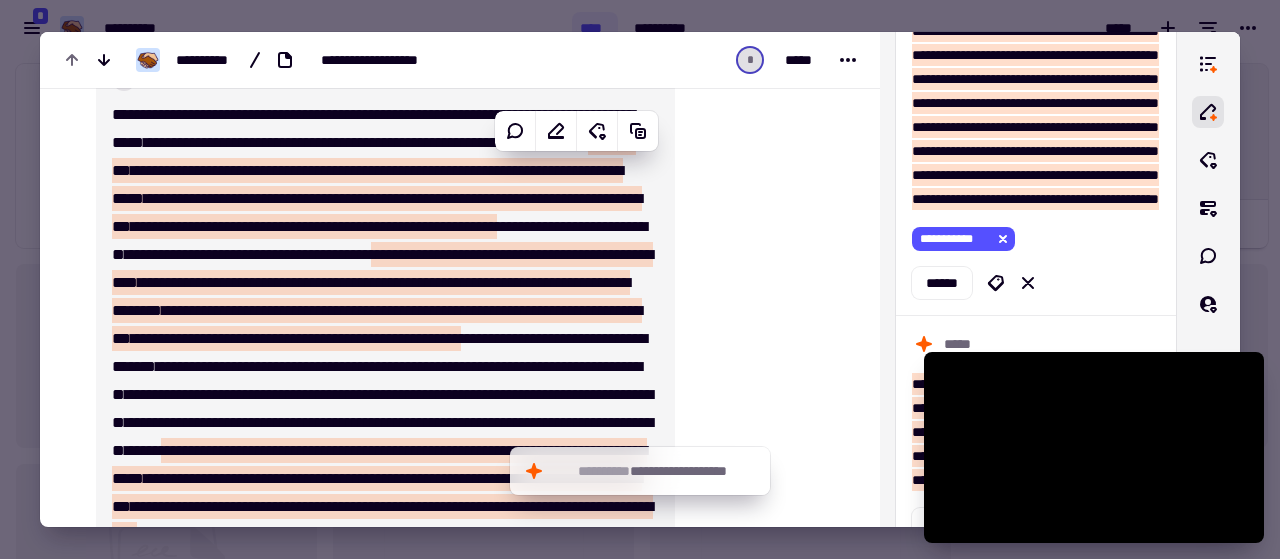 click on "*****" at bounding box center [519, 310] 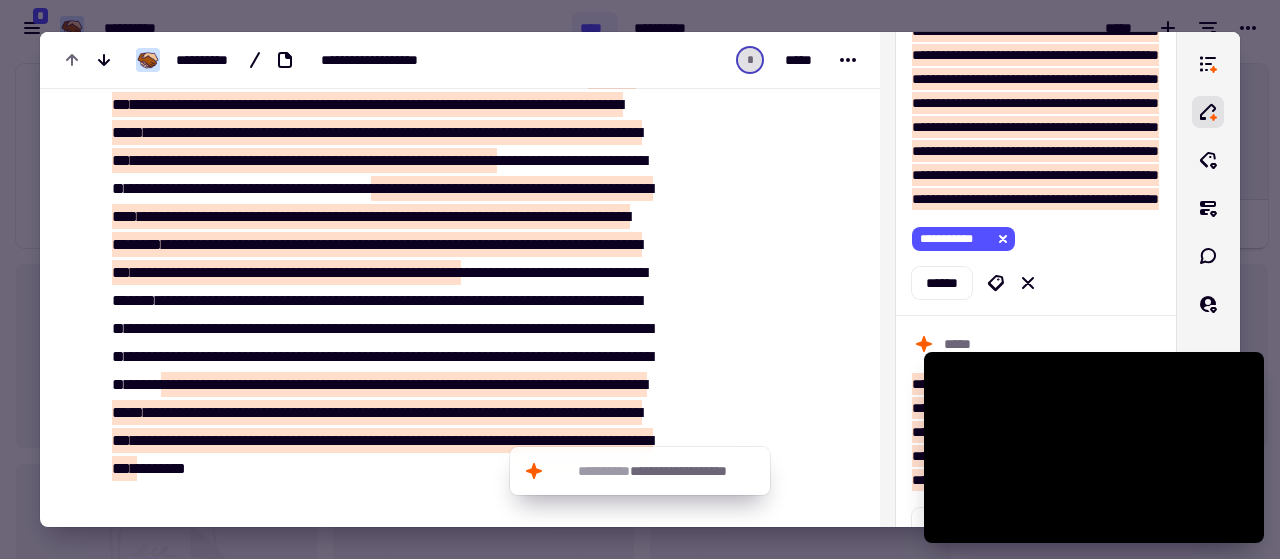 scroll, scrollTop: 10608, scrollLeft: 0, axis: vertical 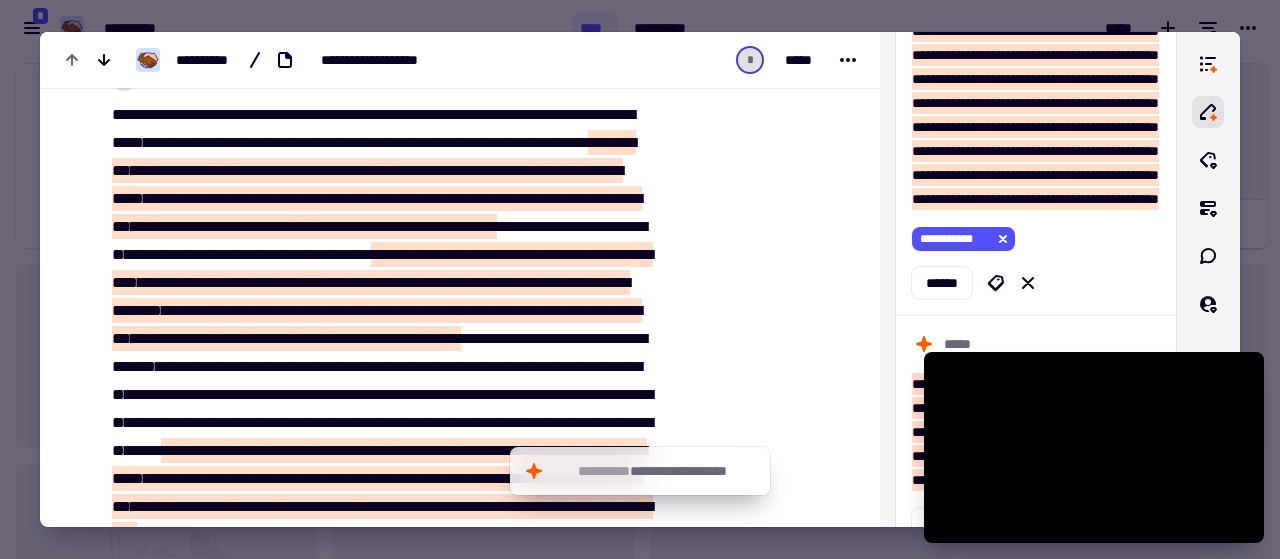 click at bounding box center [273, 198] 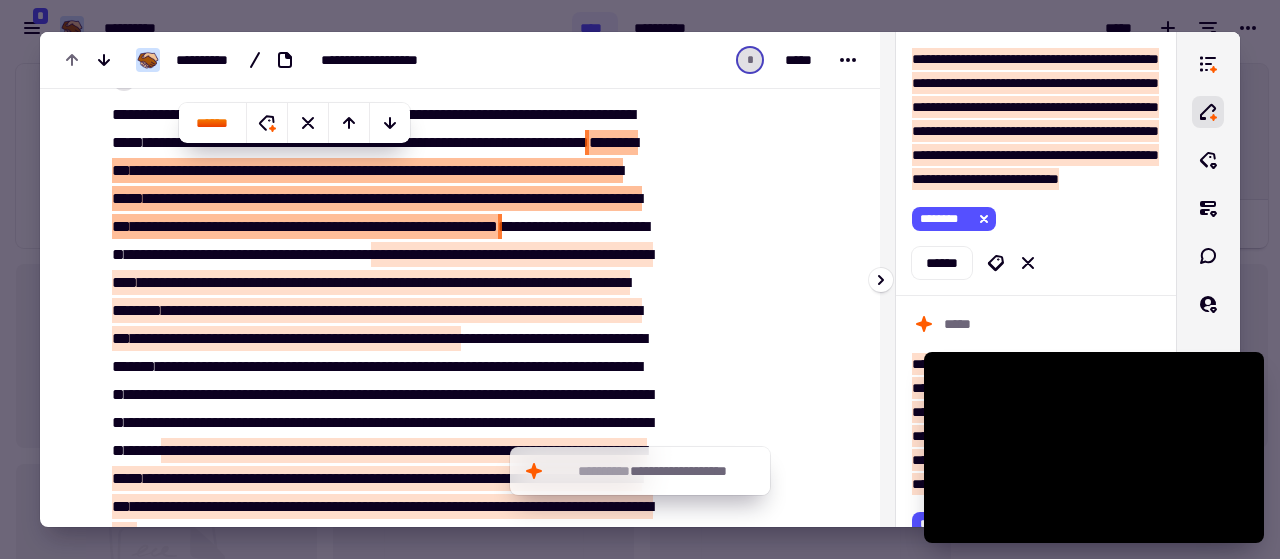 scroll, scrollTop: 2564, scrollLeft: 0, axis: vertical 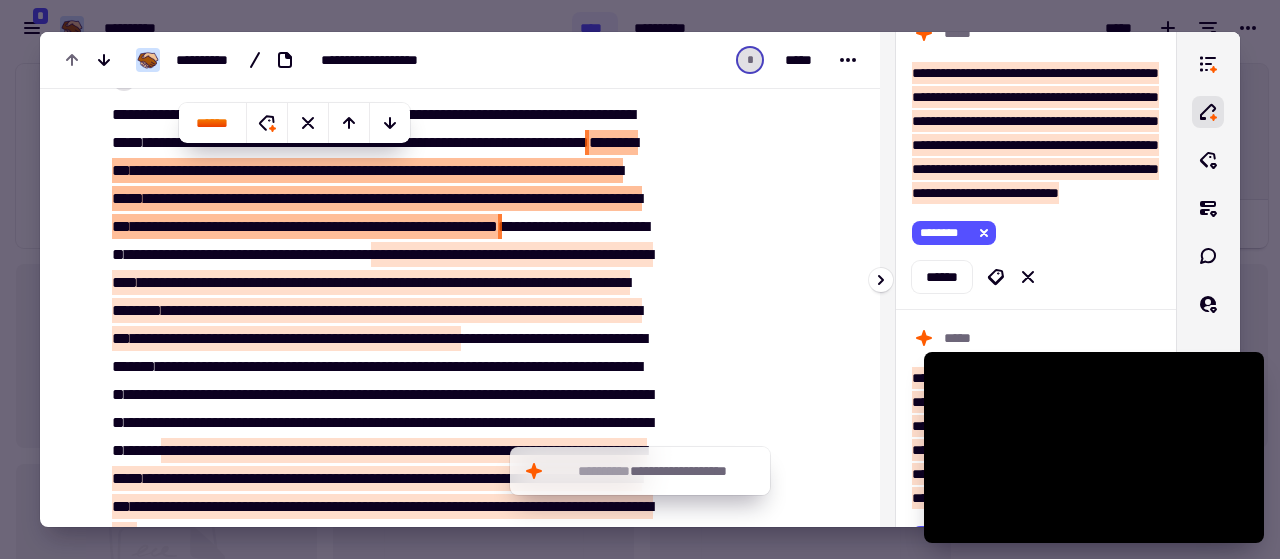 click on "**********" at bounding box center [1035, -160] 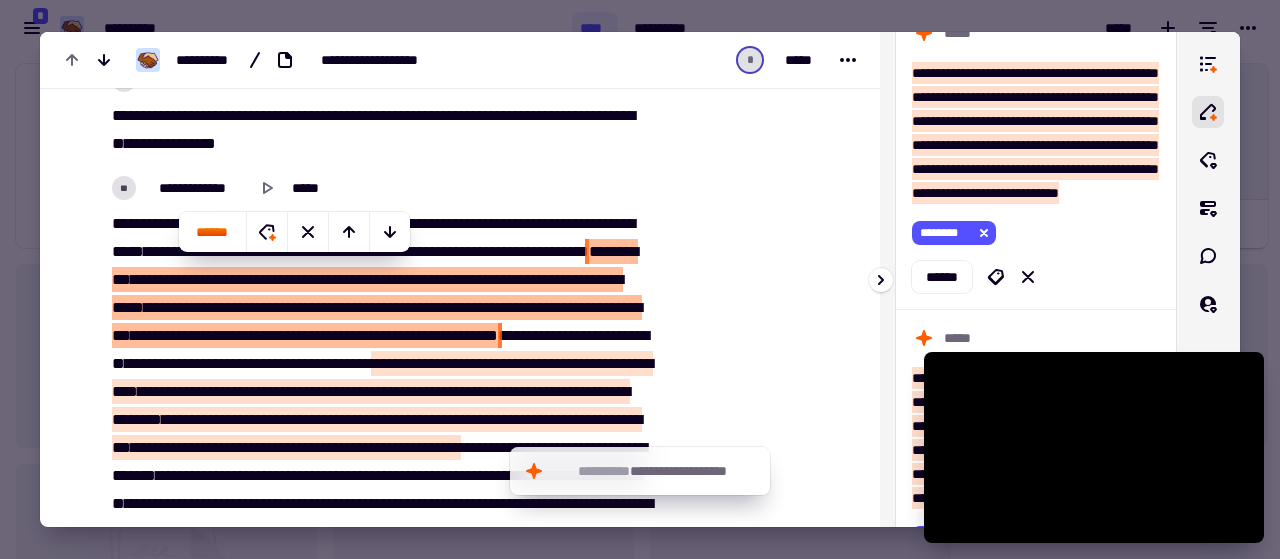 scroll, scrollTop: 10476, scrollLeft: 0, axis: vertical 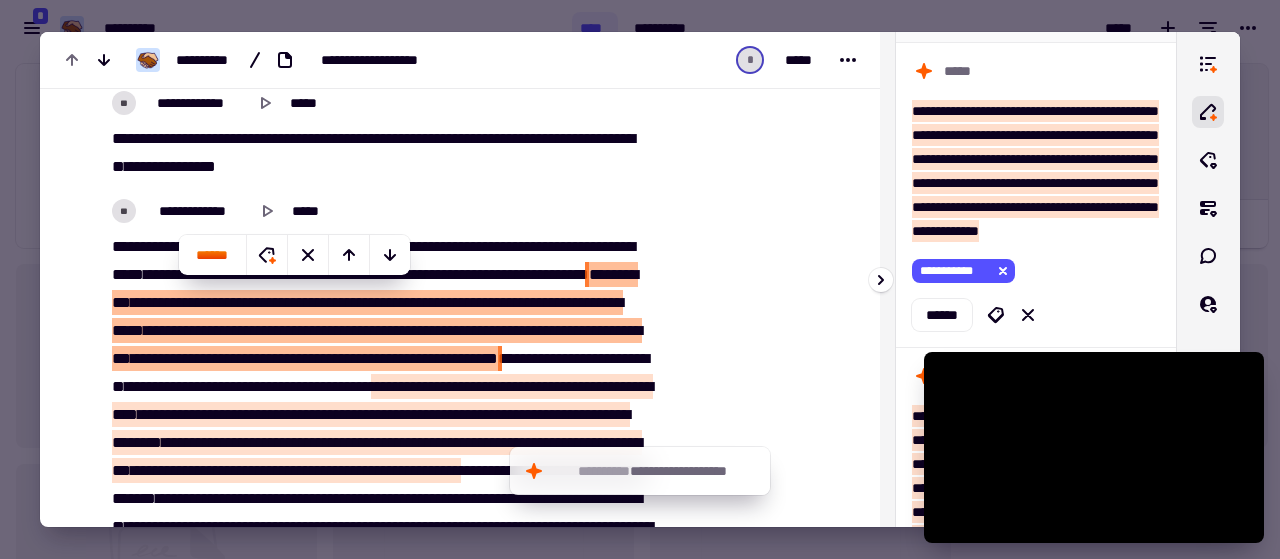 click on "**********" at bounding box center (1035, -134) 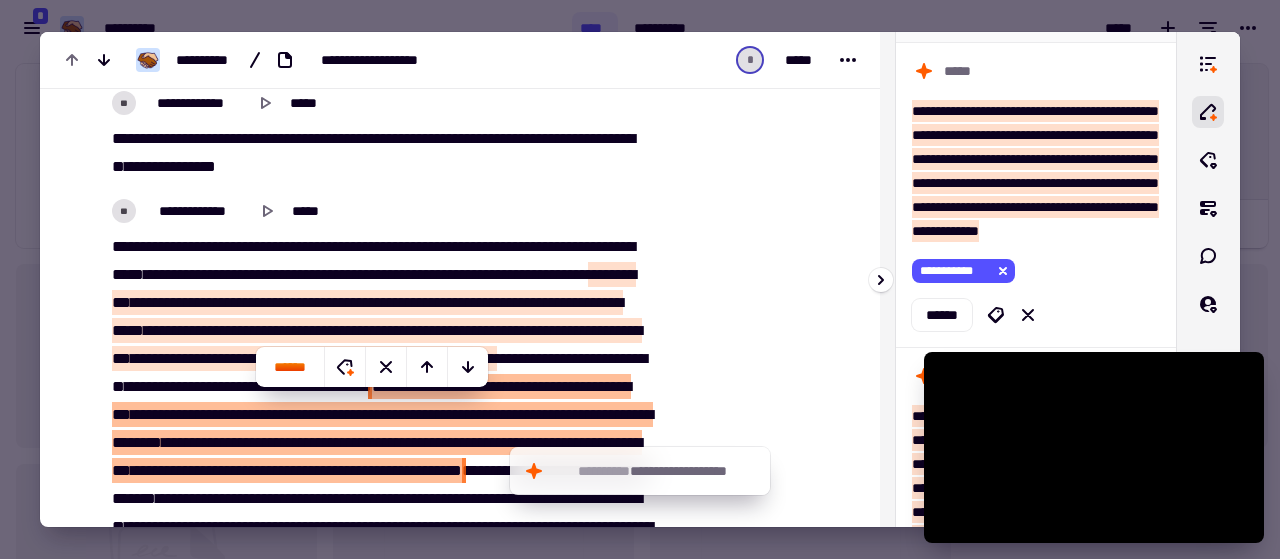 scroll, scrollTop: 10588, scrollLeft: 0, axis: vertical 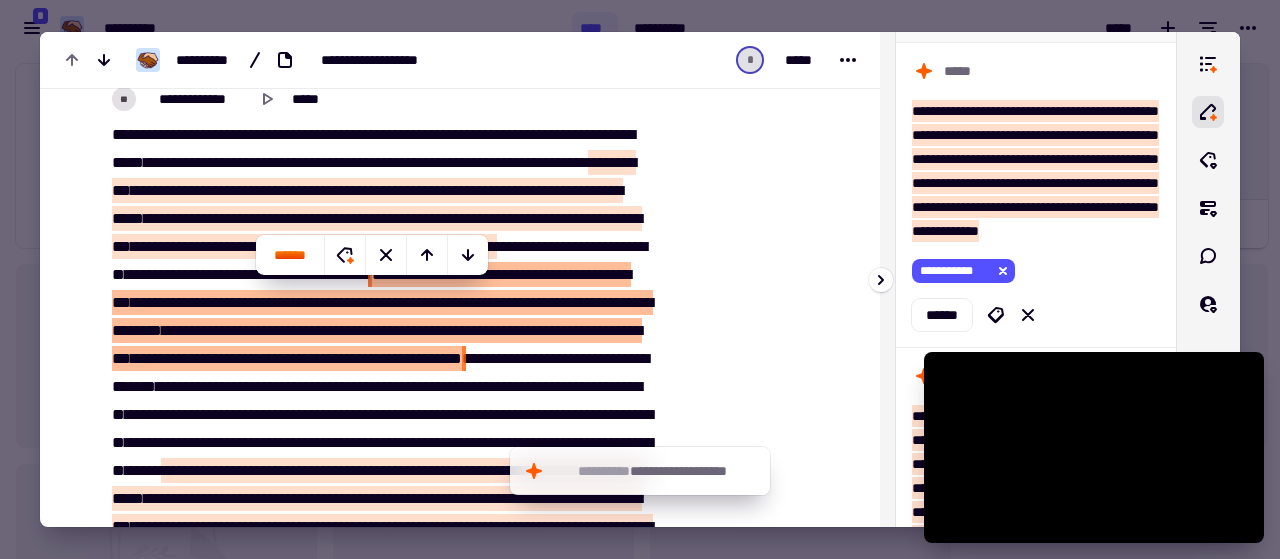 click on "**********" at bounding box center [1035, -134] 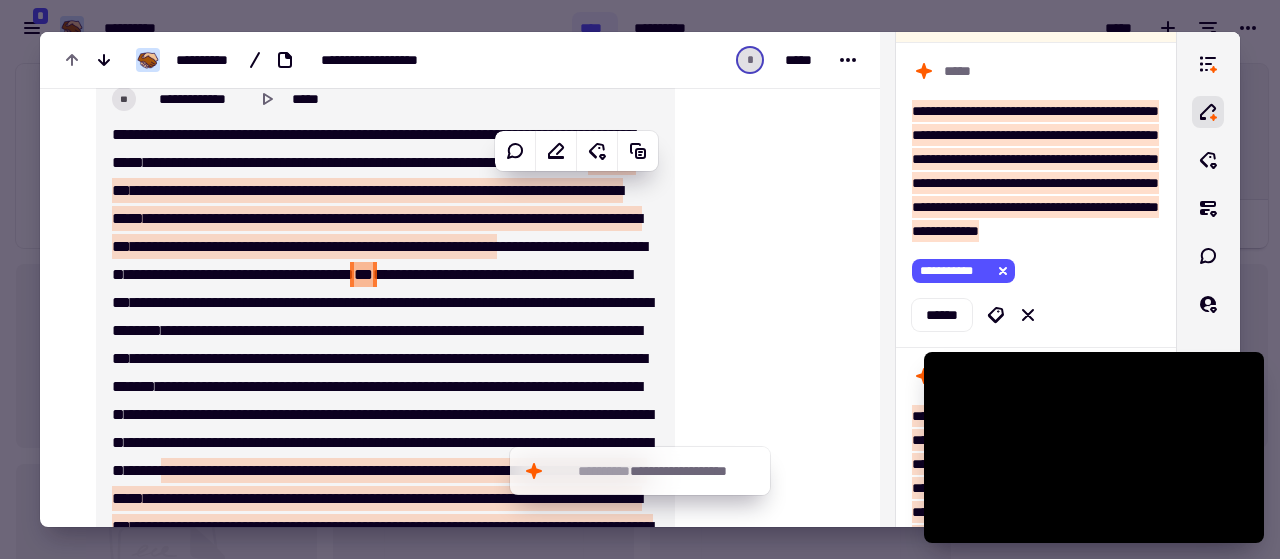 drag, startPoint x: 610, startPoint y: 379, endPoint x: 281, endPoint y: 303, distance: 337.66403 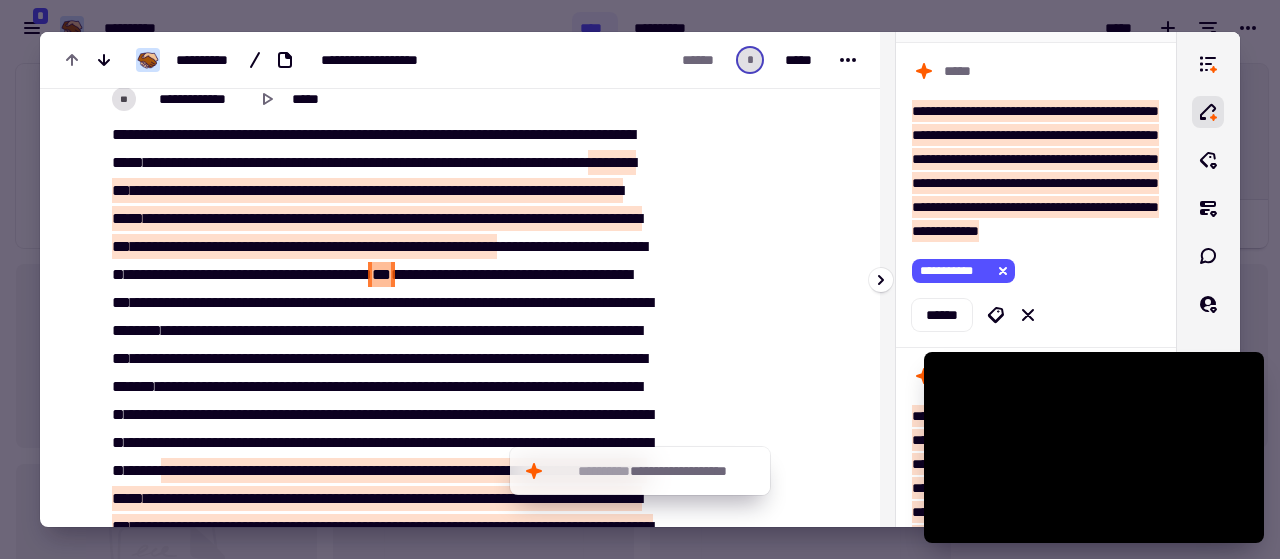 click on "**********" at bounding box center (1036, -111) 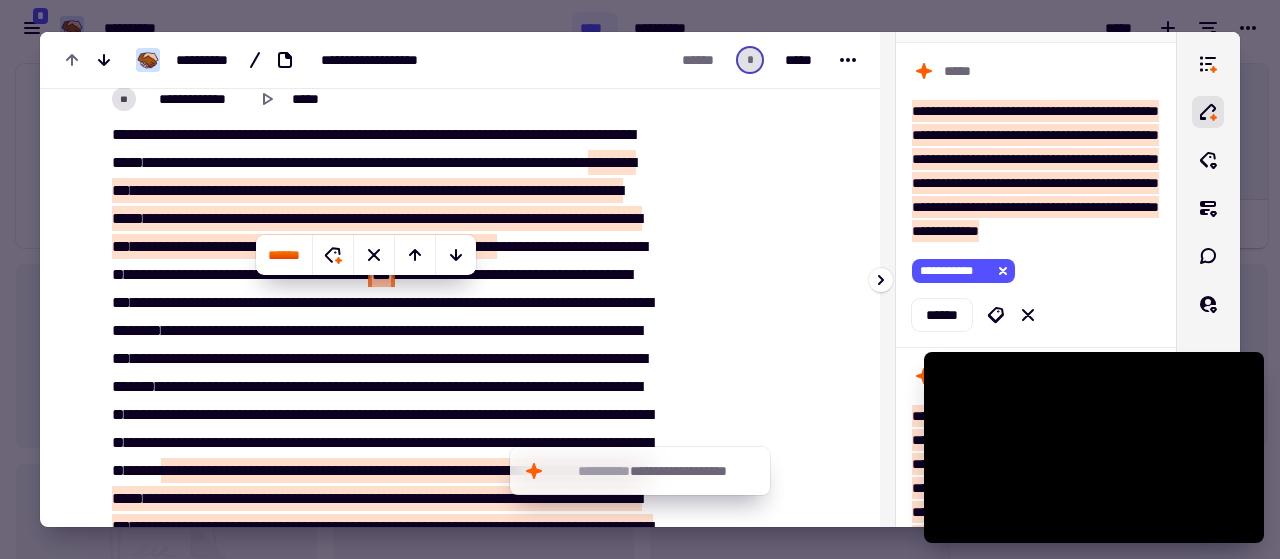 scroll, scrollTop: 10546, scrollLeft: 0, axis: vertical 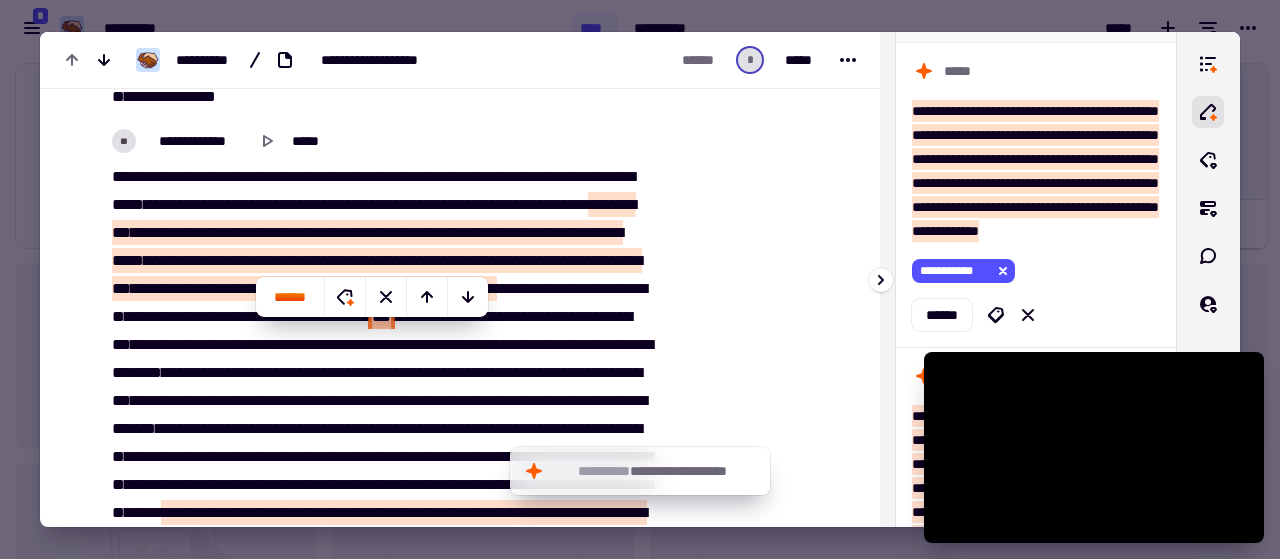 click on "**********" at bounding box center (1035, -134) 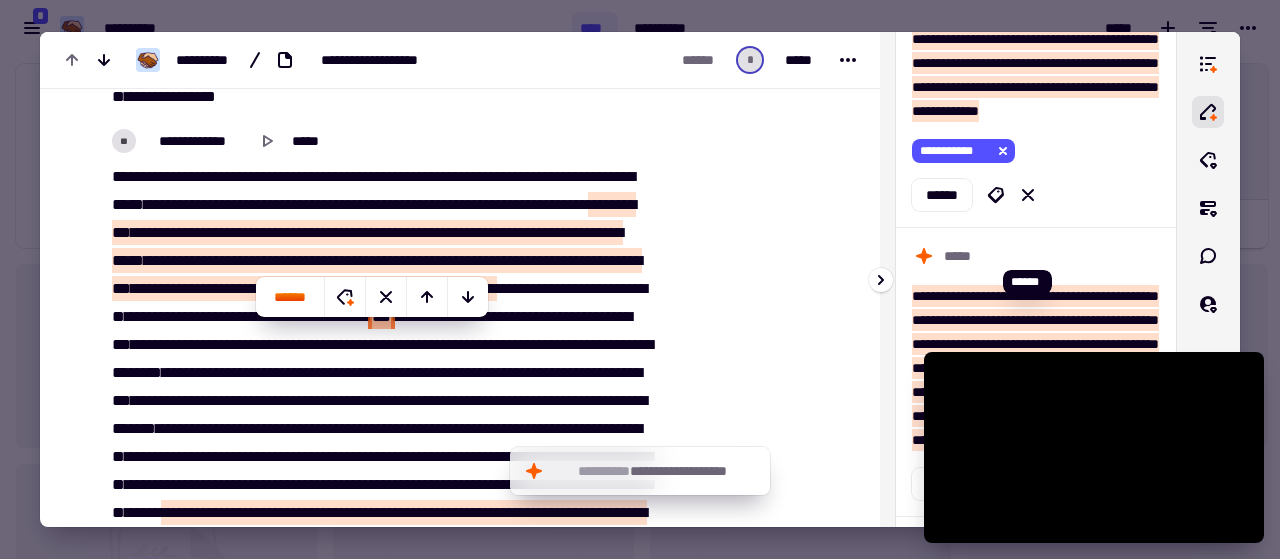 drag, startPoint x: 1037, startPoint y: 257, endPoint x: 1108, endPoint y: 229, distance: 76.321686 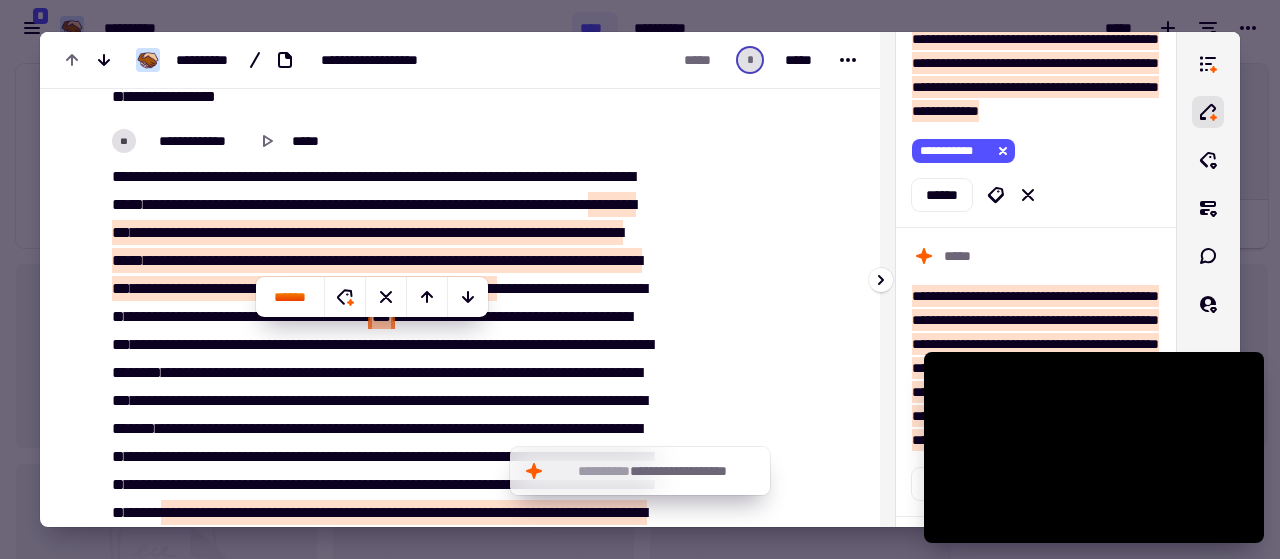 scroll, scrollTop: 2898, scrollLeft: 0, axis: vertical 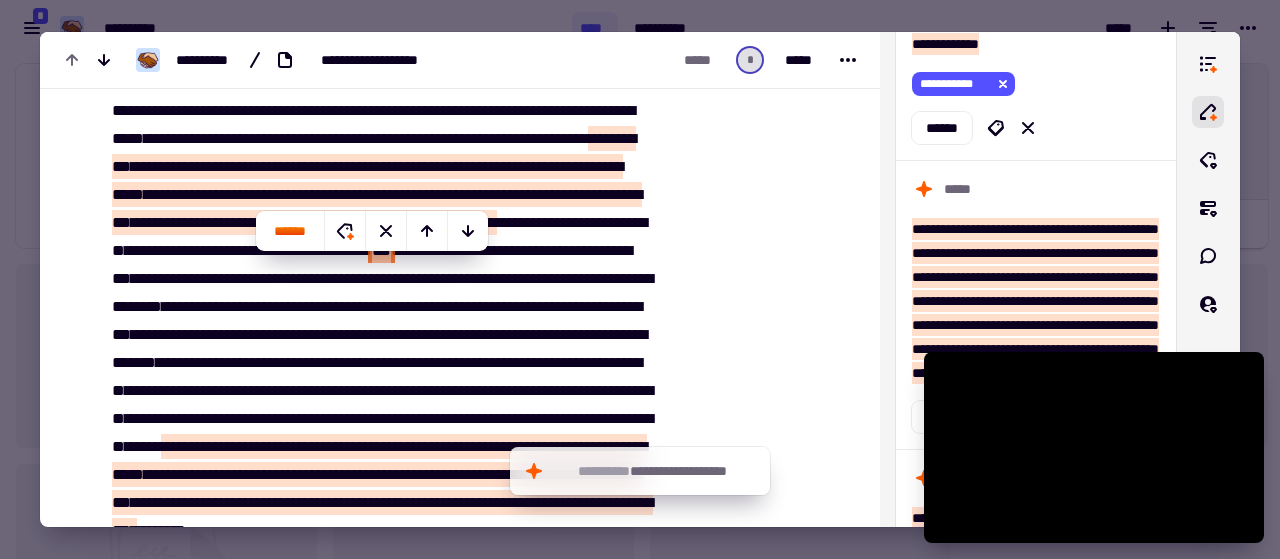 click on "*****" at bounding box center (338, 278) 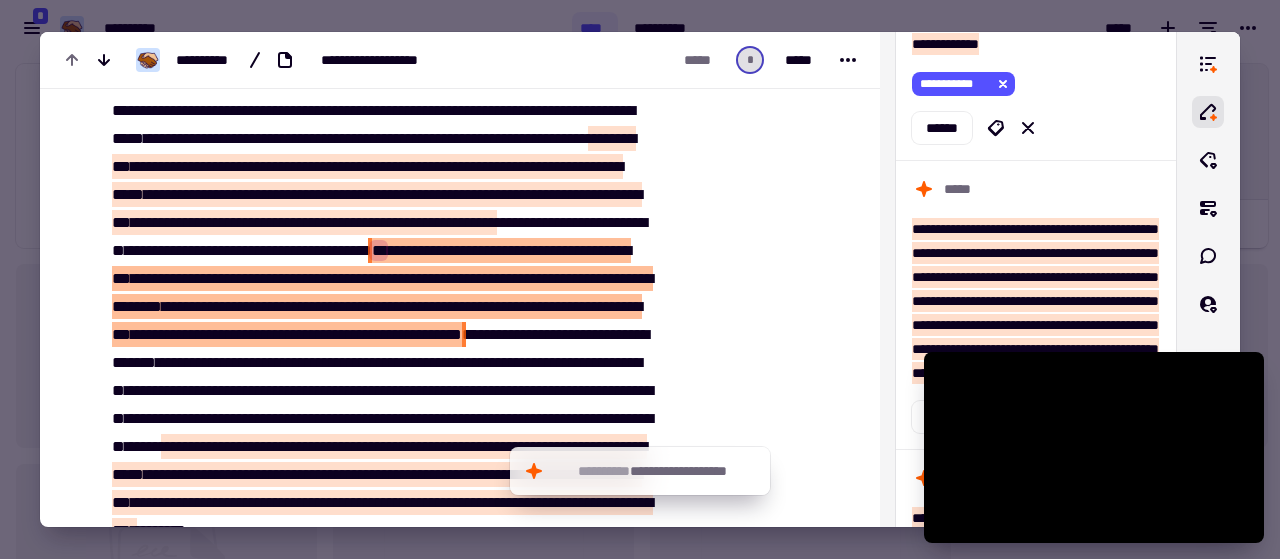 drag, startPoint x: 350, startPoint y: 335, endPoint x: 612, endPoint y: 357, distance: 262.92203 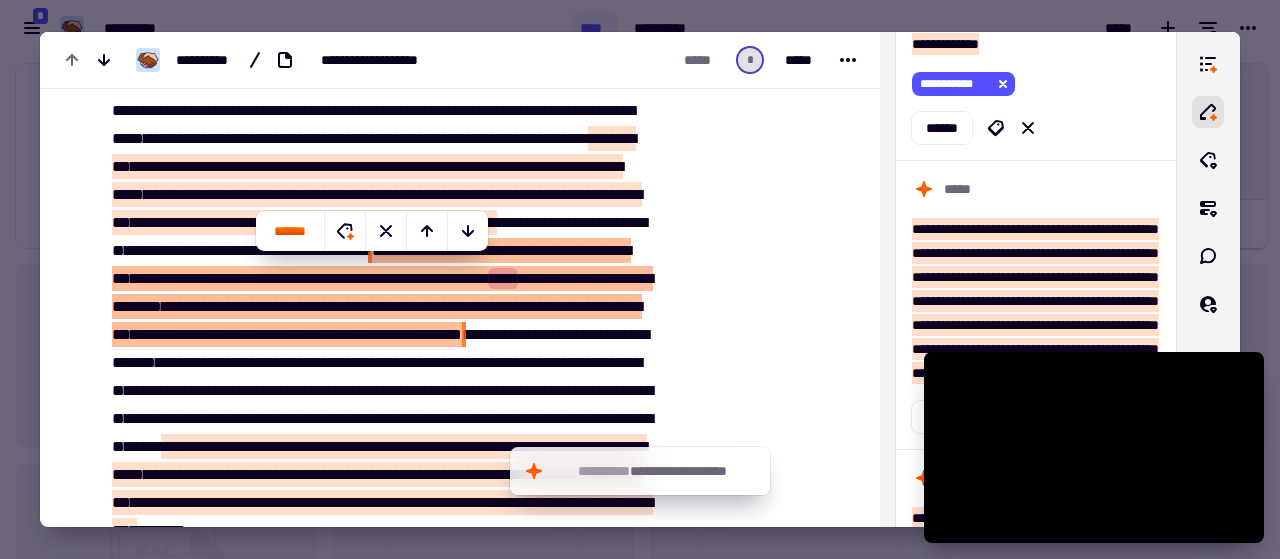 drag, startPoint x: 448, startPoint y: 288, endPoint x: 310, endPoint y: 279, distance: 138.29317 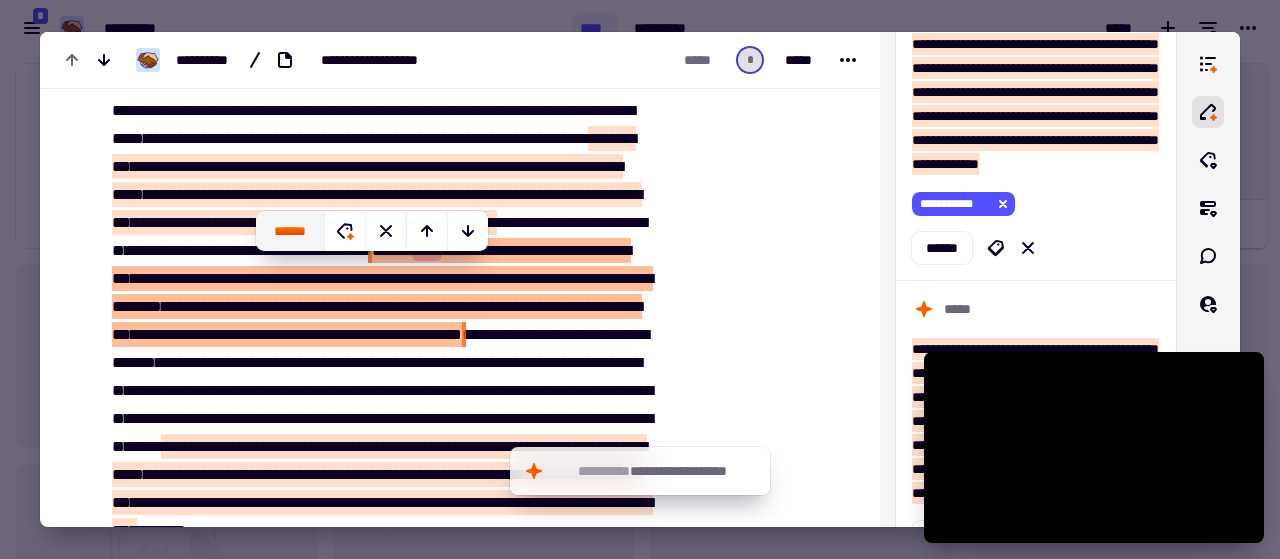 click on "******" 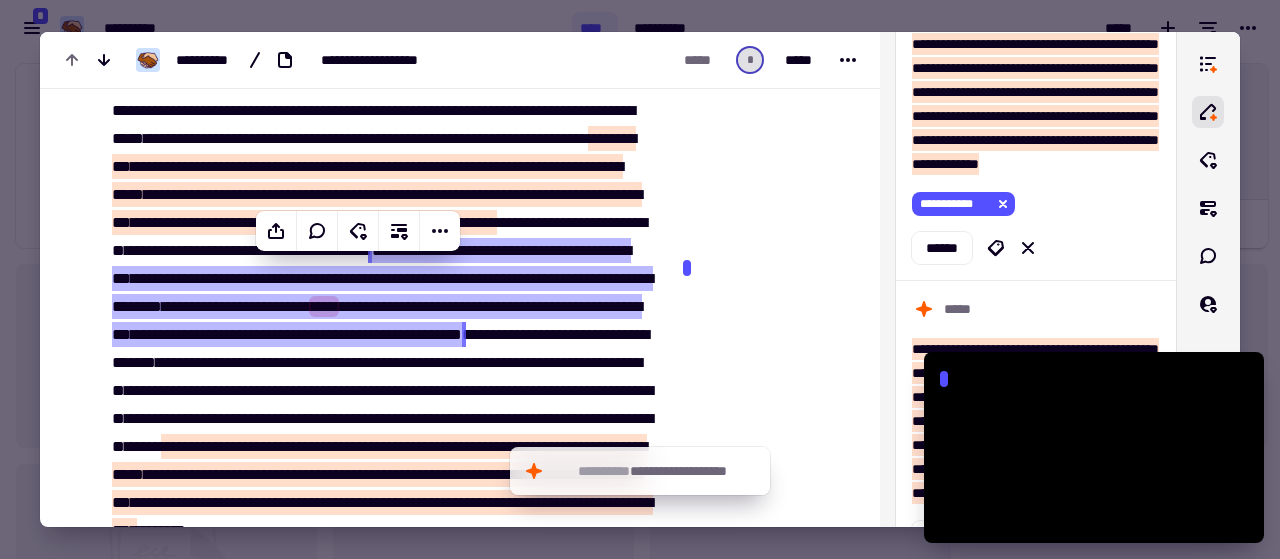 drag, startPoint x: 364, startPoint y: 314, endPoint x: 301, endPoint y: 309, distance: 63.1981 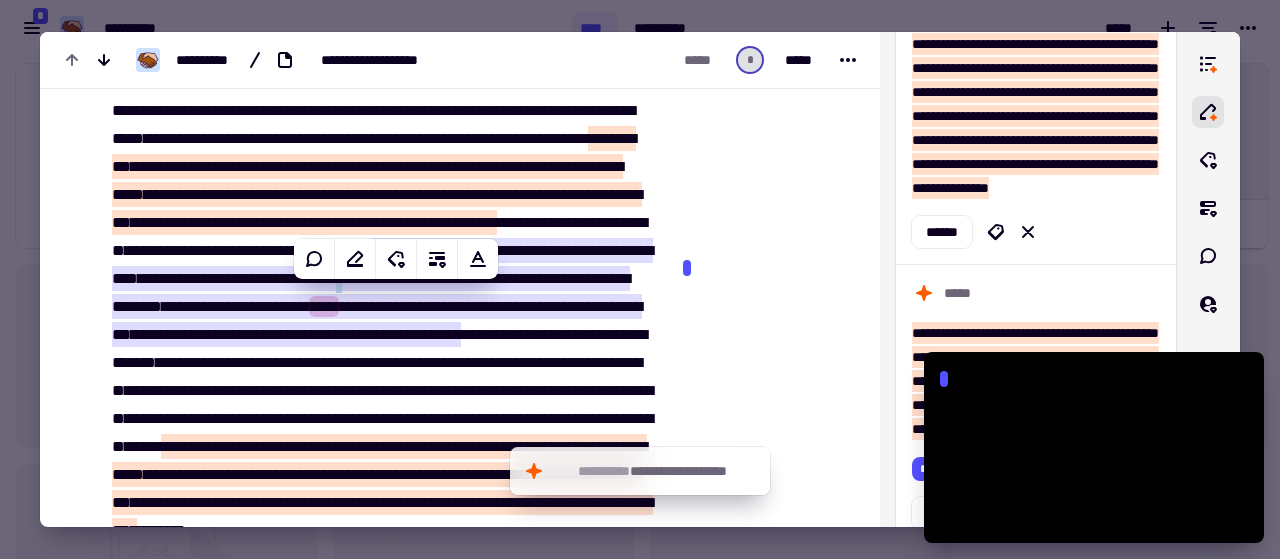 scroll, scrollTop: 2545, scrollLeft: 0, axis: vertical 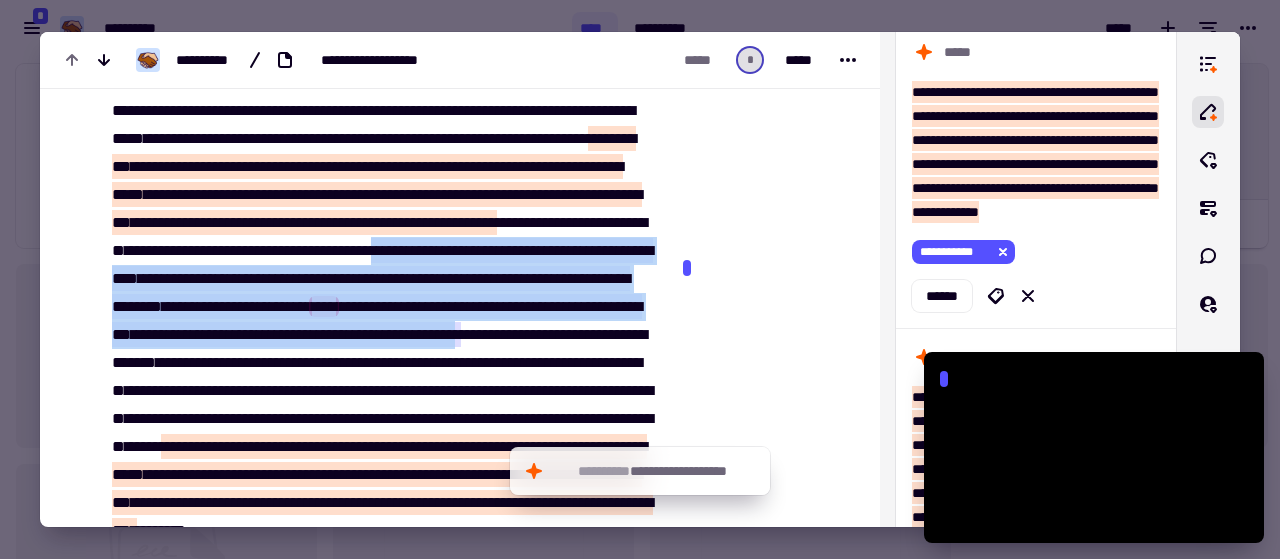 drag, startPoint x: 610, startPoint y: 355, endPoint x: 255, endPoint y: 264, distance: 366.47784 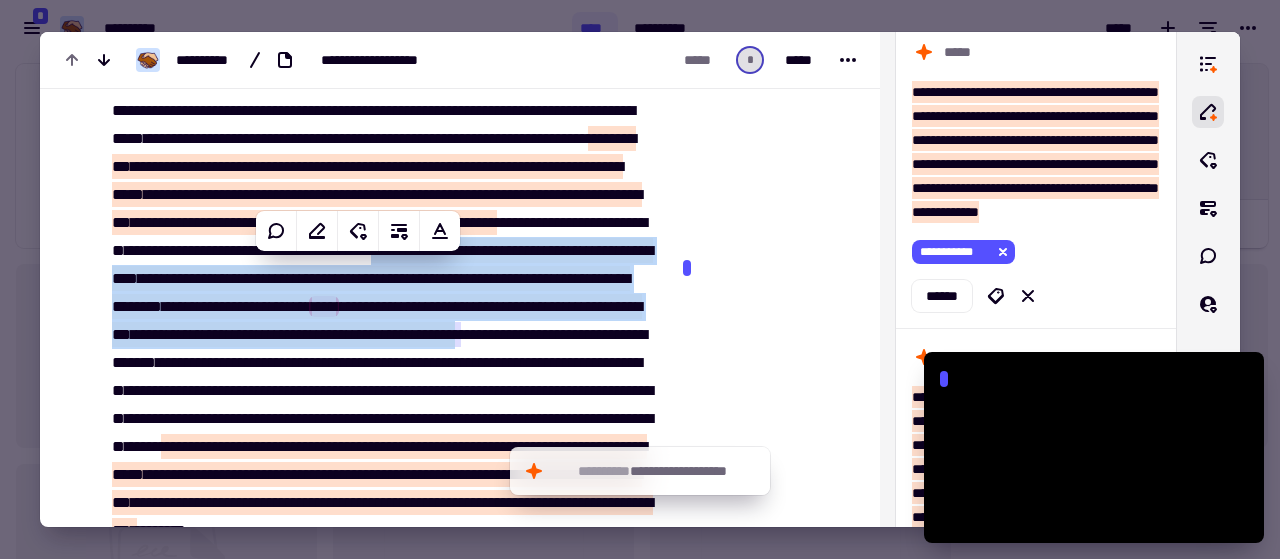 copy on "**********" 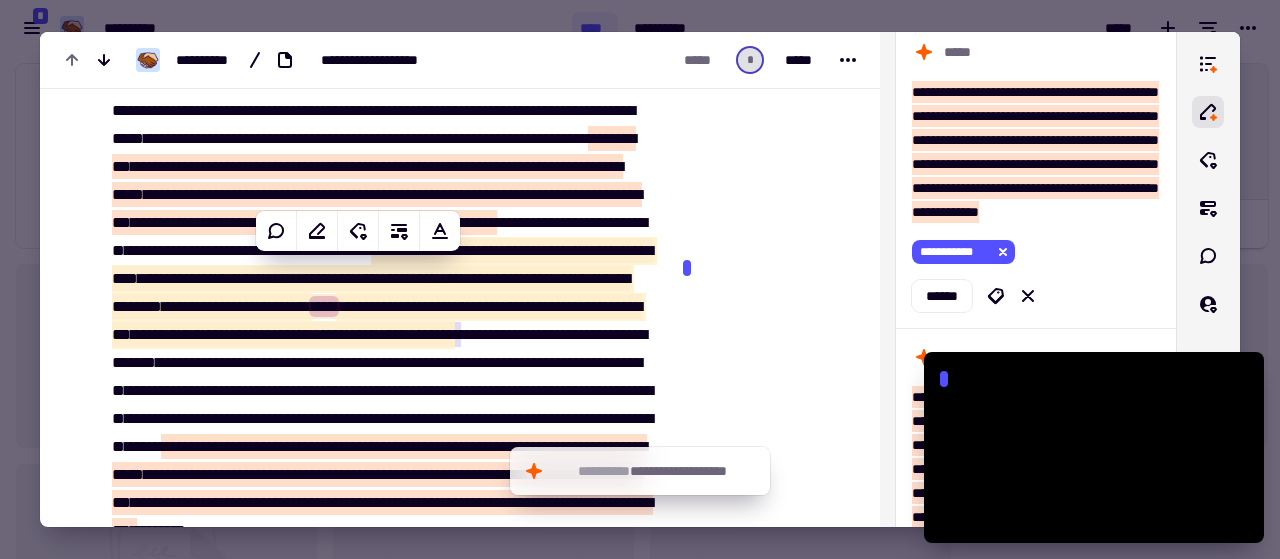 type on "*******" 